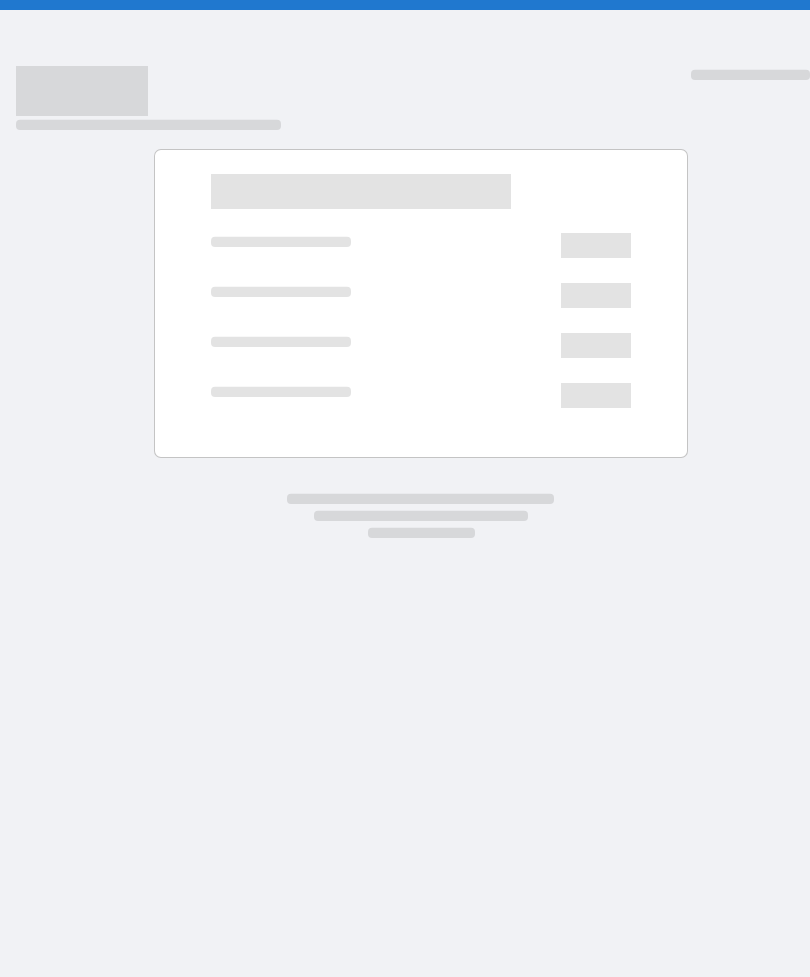 scroll, scrollTop: 0, scrollLeft: 0, axis: both 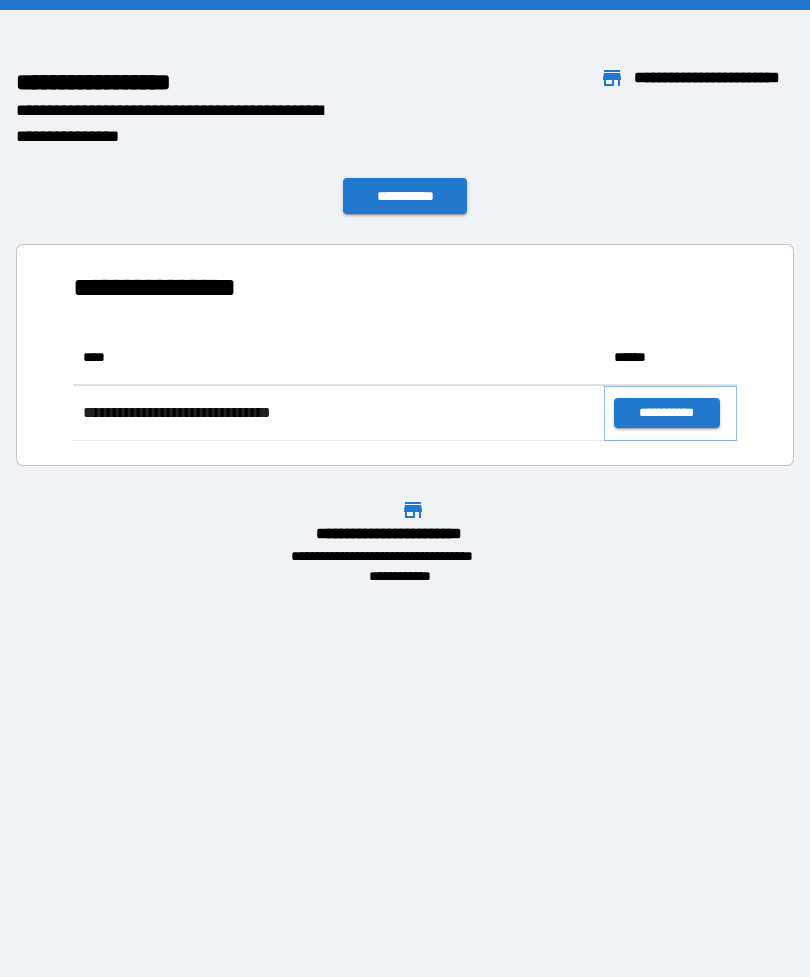 click on "**********" at bounding box center [666, 413] 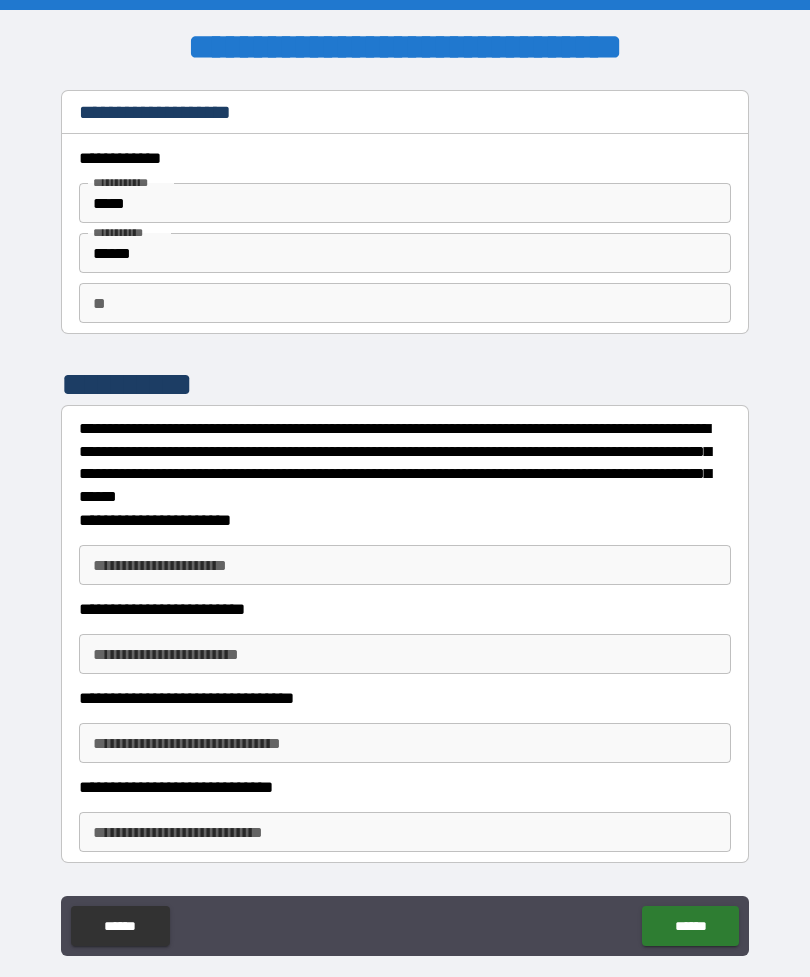 click on "**********" at bounding box center [405, 523] 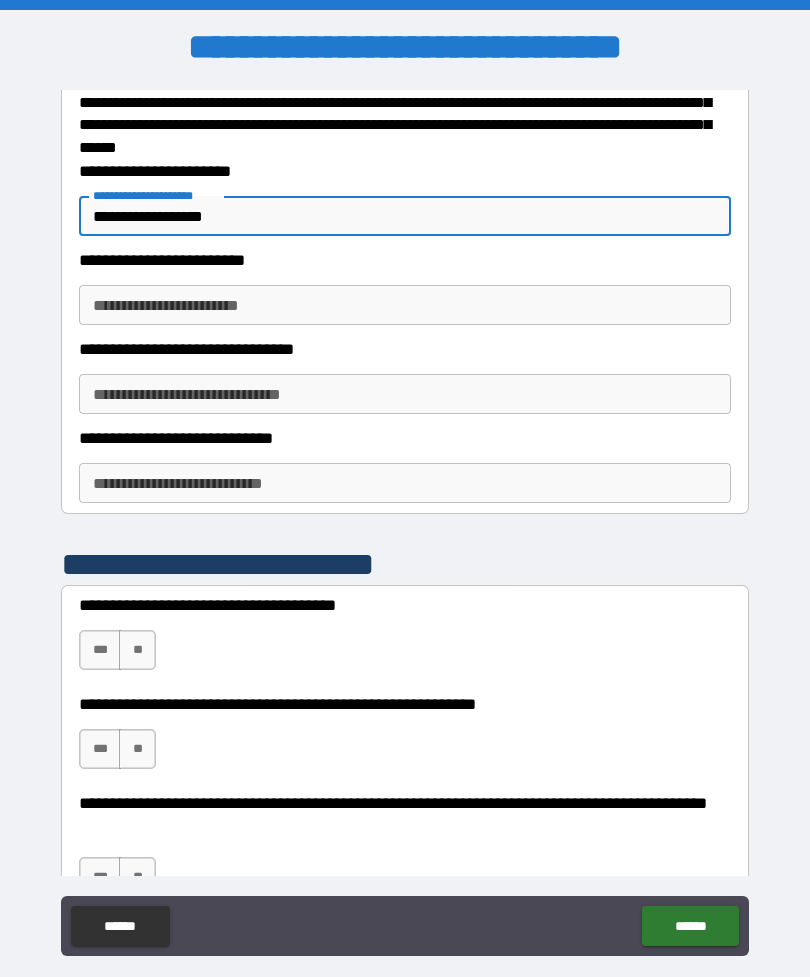 scroll, scrollTop: 357, scrollLeft: 0, axis: vertical 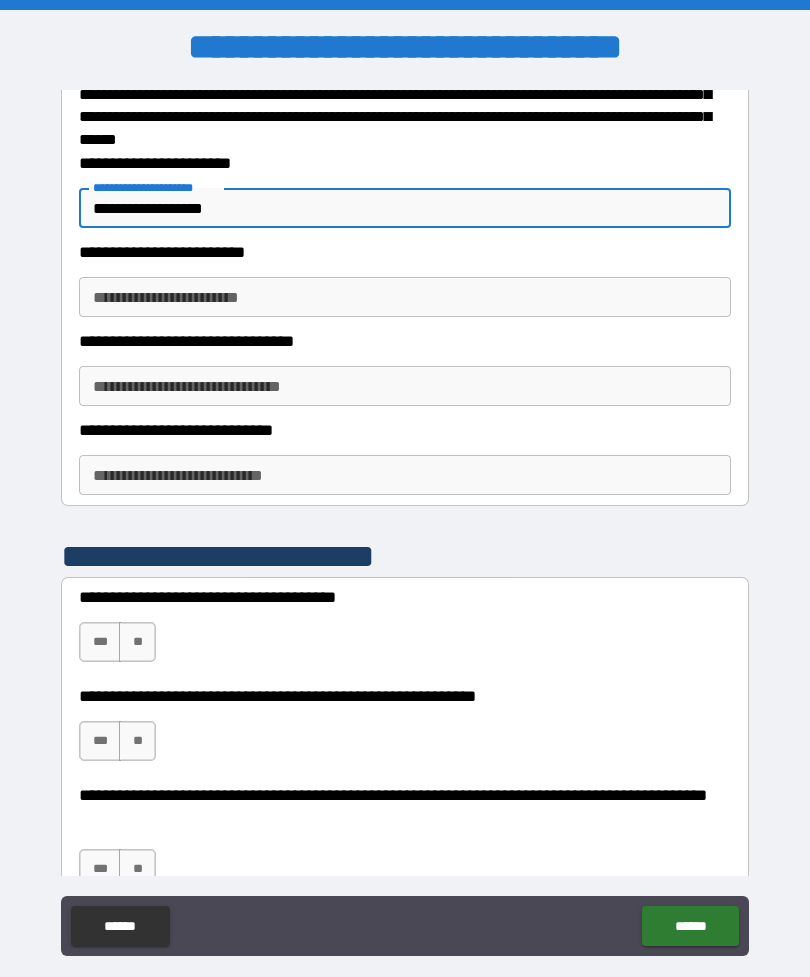 type on "**********" 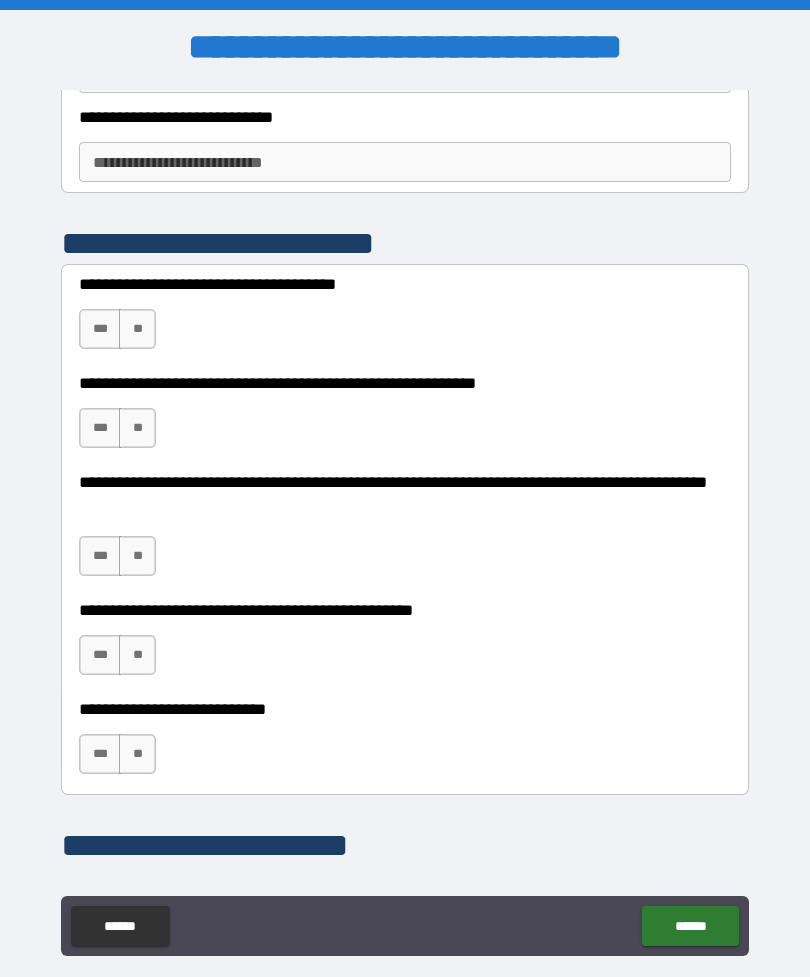 scroll, scrollTop: 713, scrollLeft: 0, axis: vertical 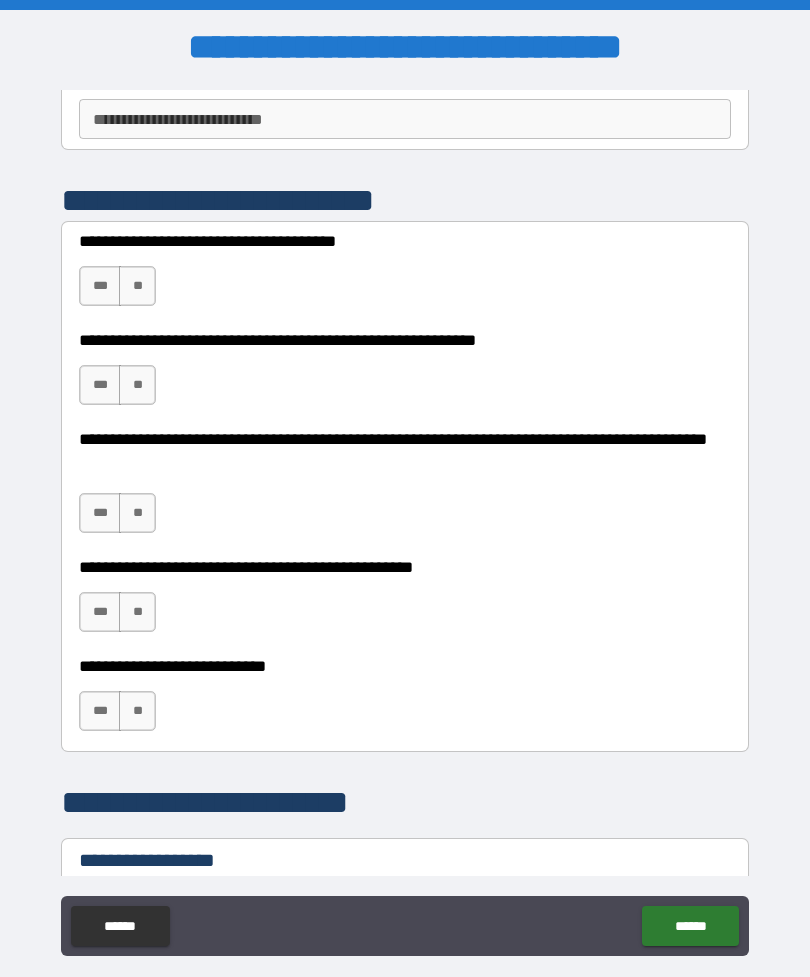 click on "***" at bounding box center (100, 286) 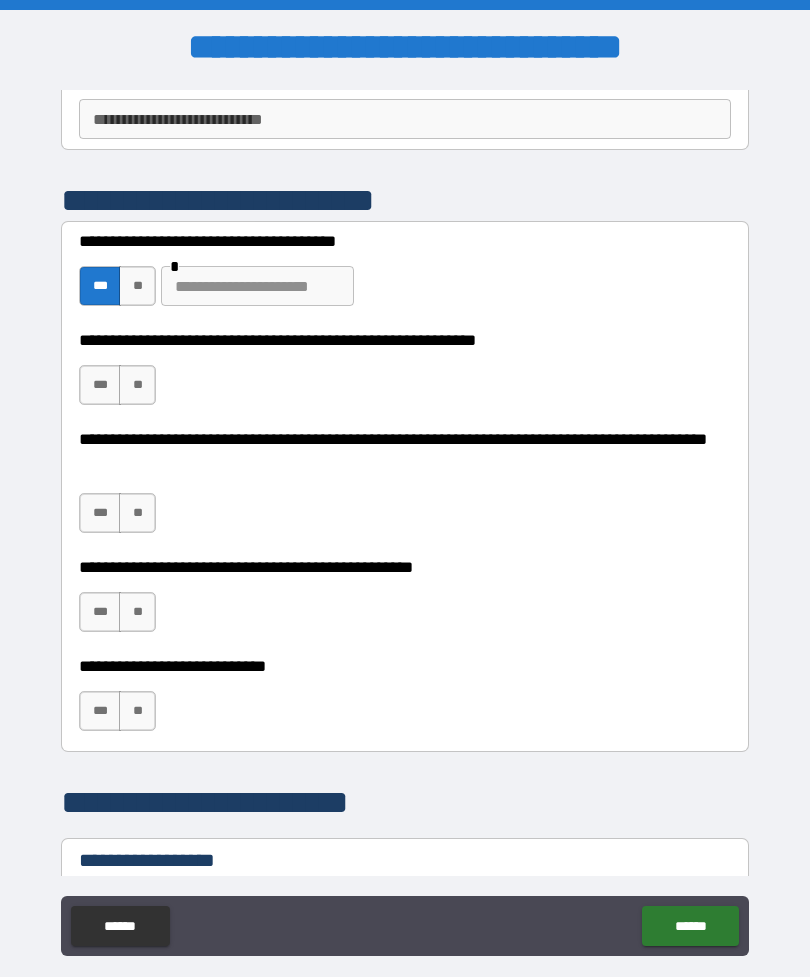 click on "**" at bounding box center (137, 385) 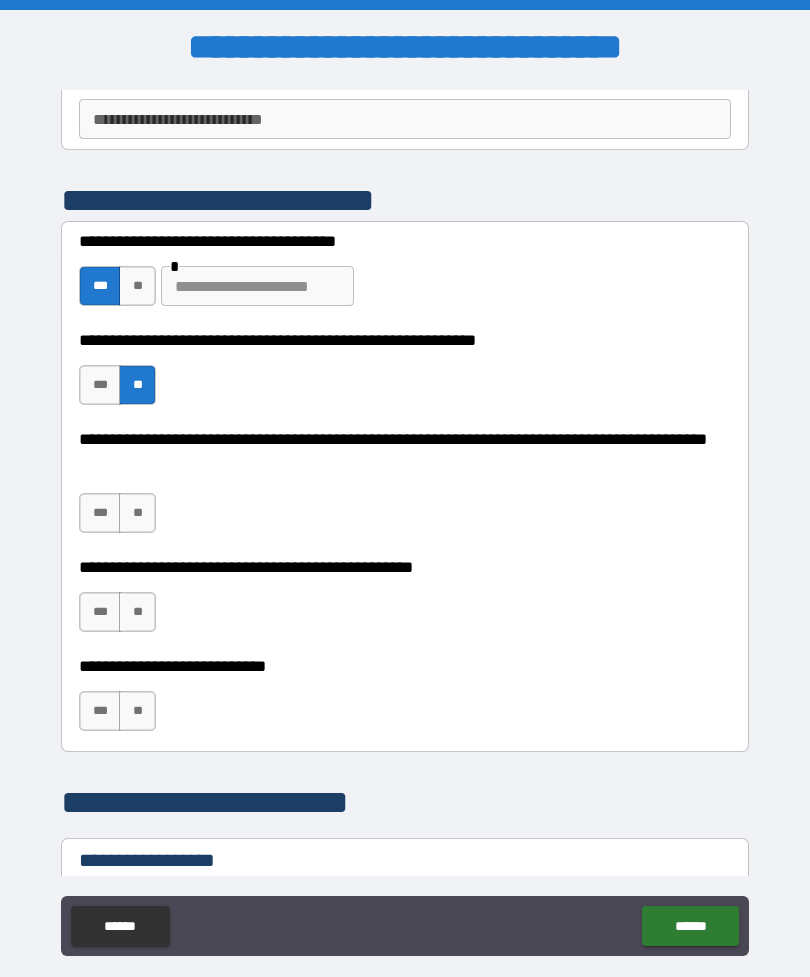 click on "**" at bounding box center (137, 513) 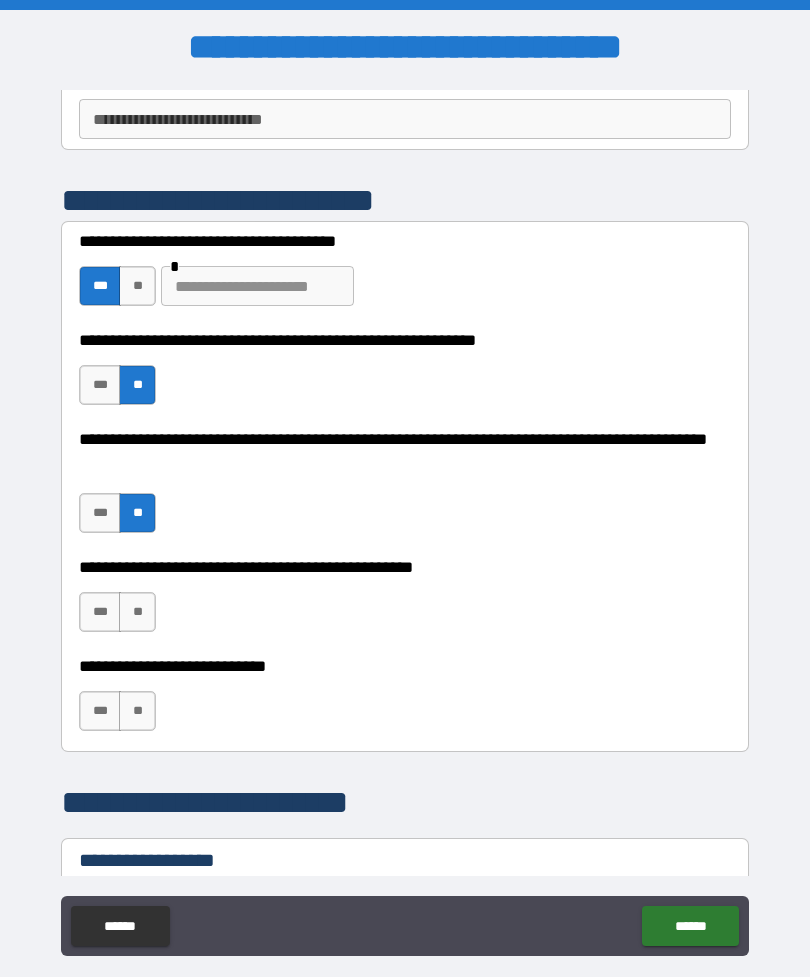 click on "**" at bounding box center [137, 612] 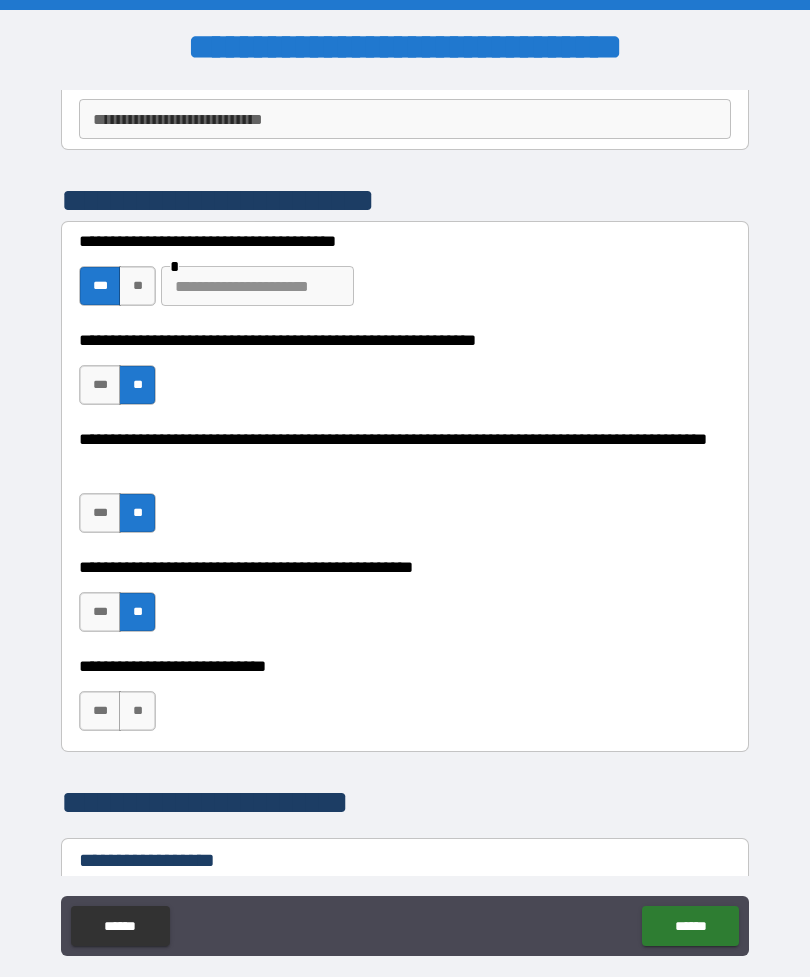 click on "**" at bounding box center (137, 711) 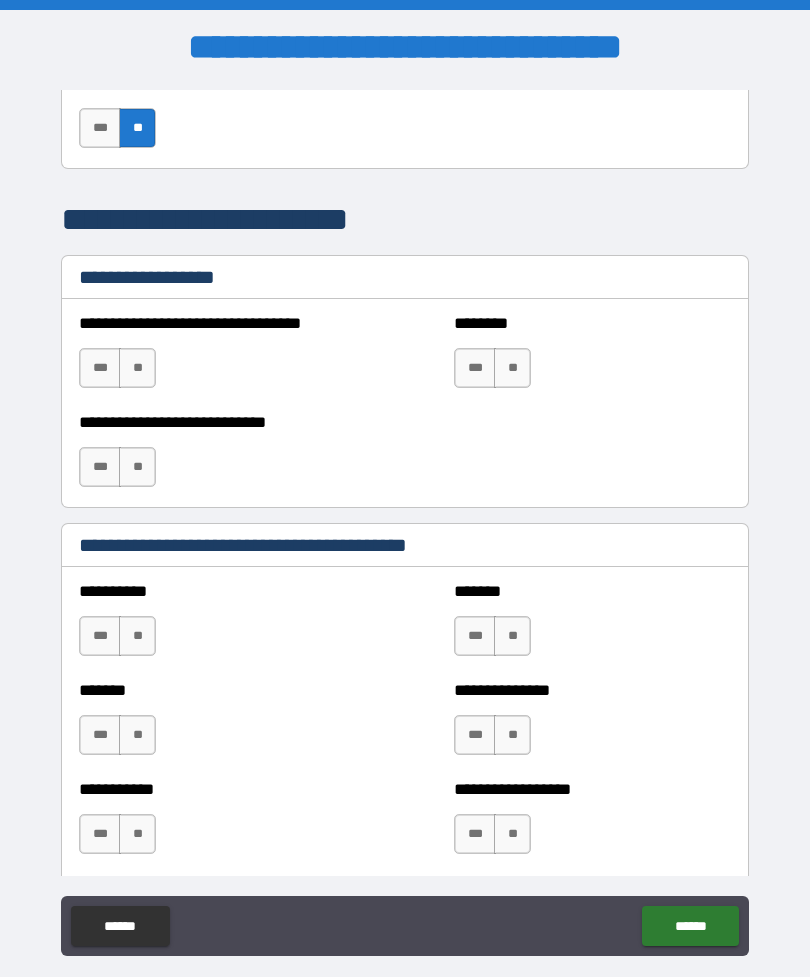 scroll, scrollTop: 1309, scrollLeft: 0, axis: vertical 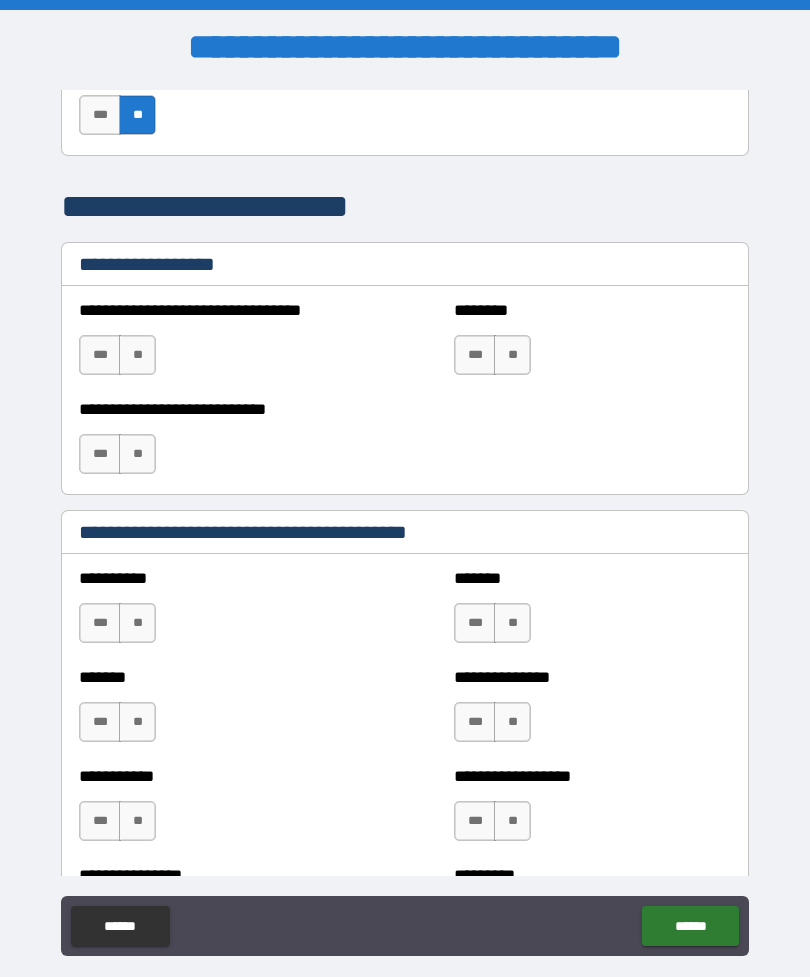 click on "**" at bounding box center (137, 355) 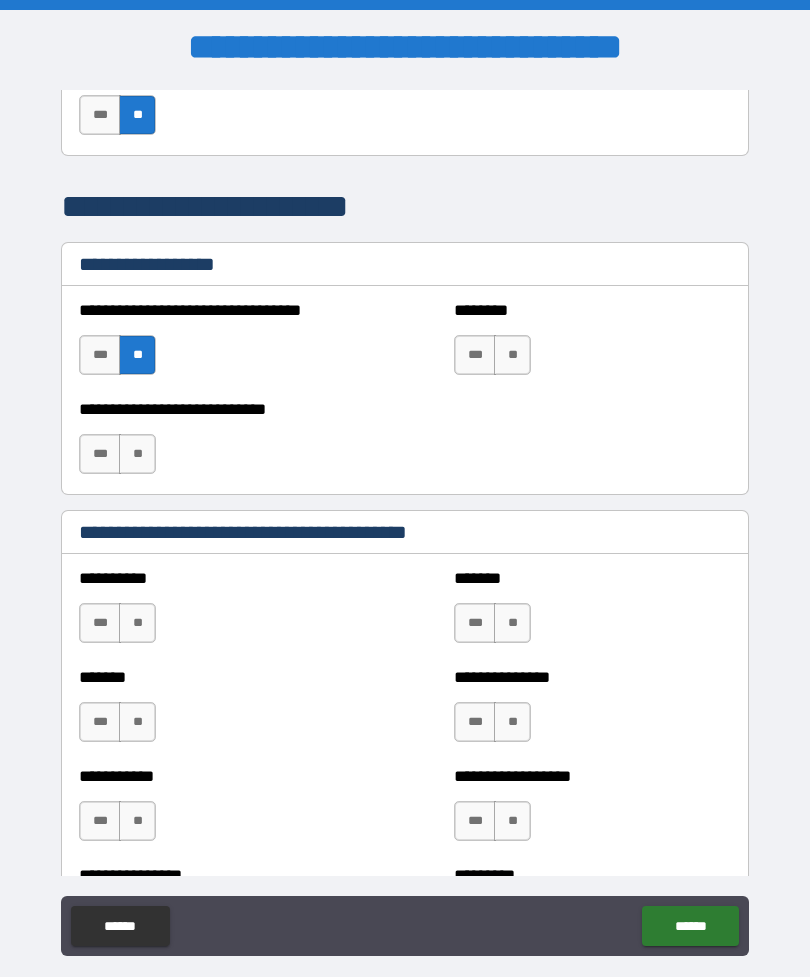 click on "**" at bounding box center (137, 454) 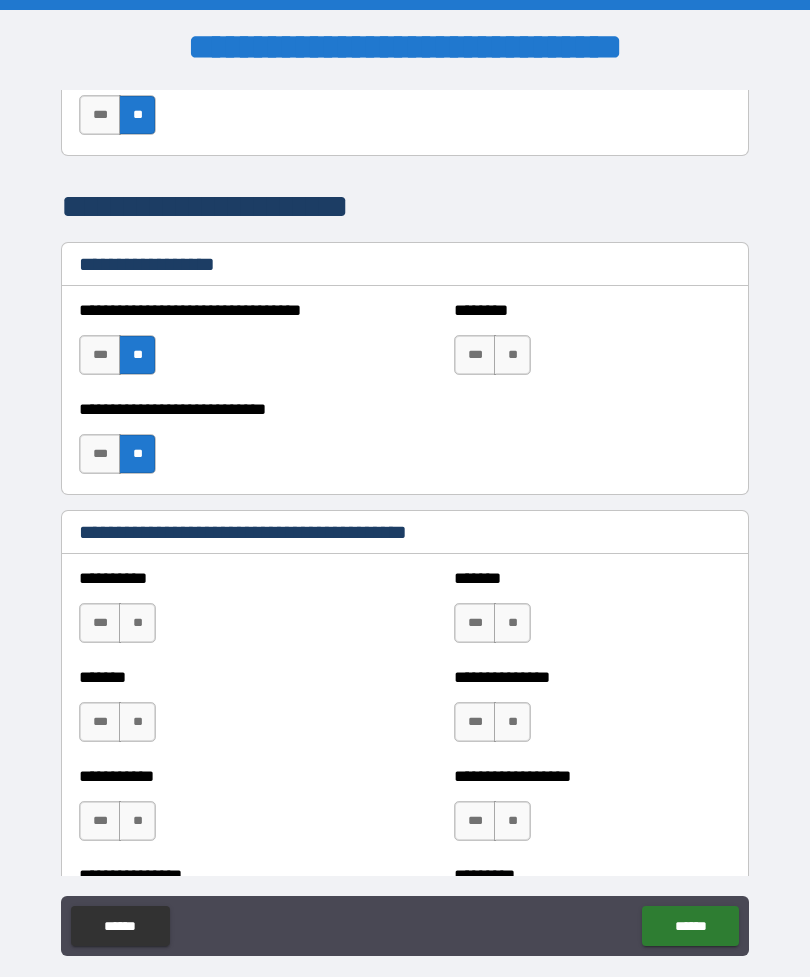click on "**" at bounding box center (512, 355) 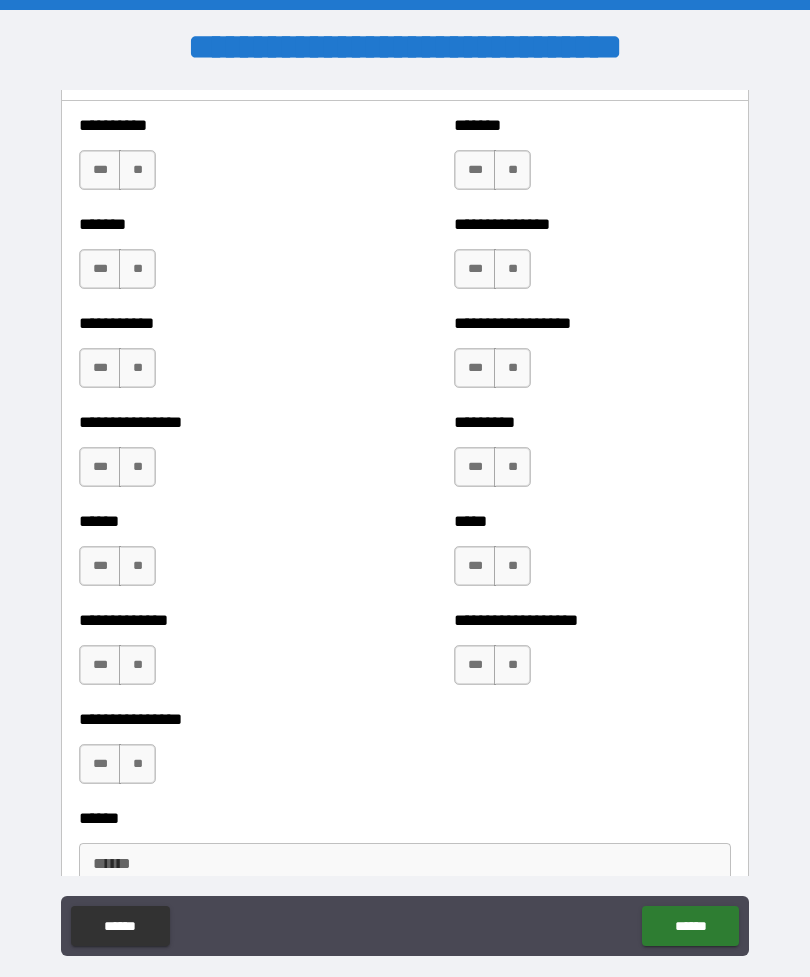 scroll, scrollTop: 1782, scrollLeft: 0, axis: vertical 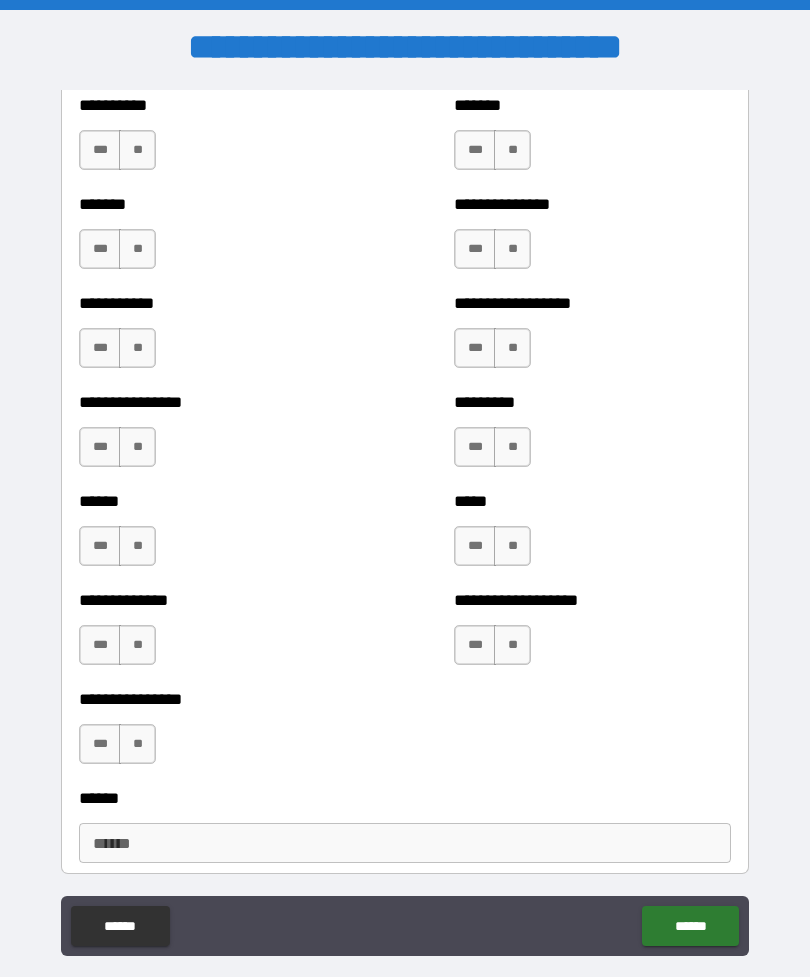 click on "**" at bounding box center (137, 150) 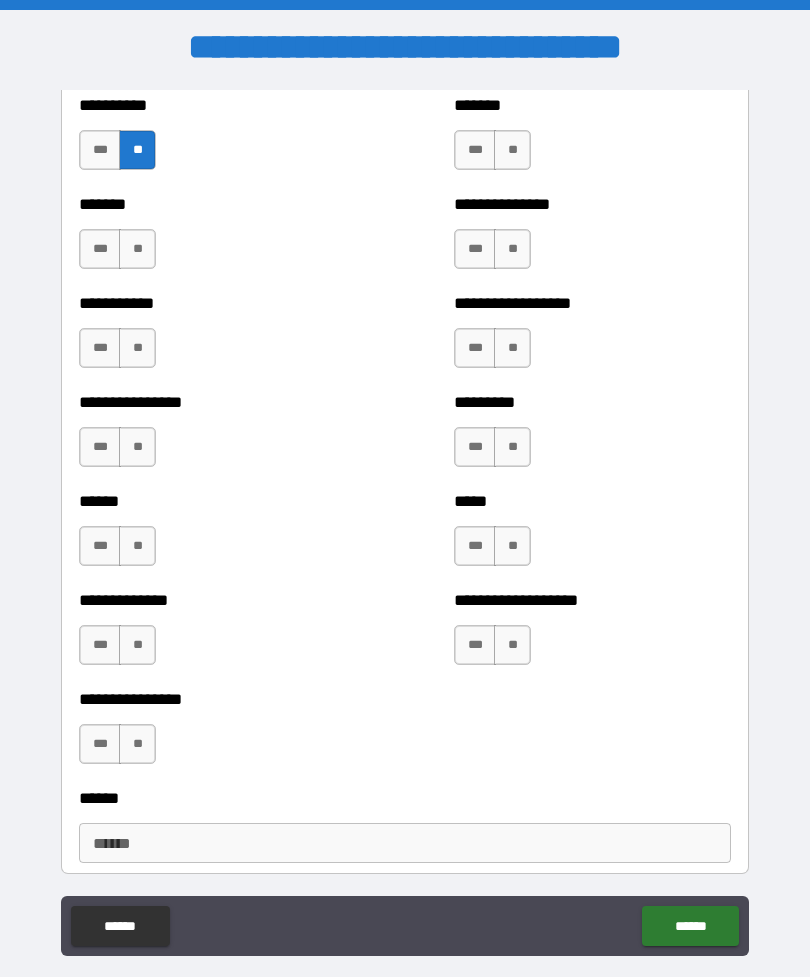click on "**" at bounding box center (137, 249) 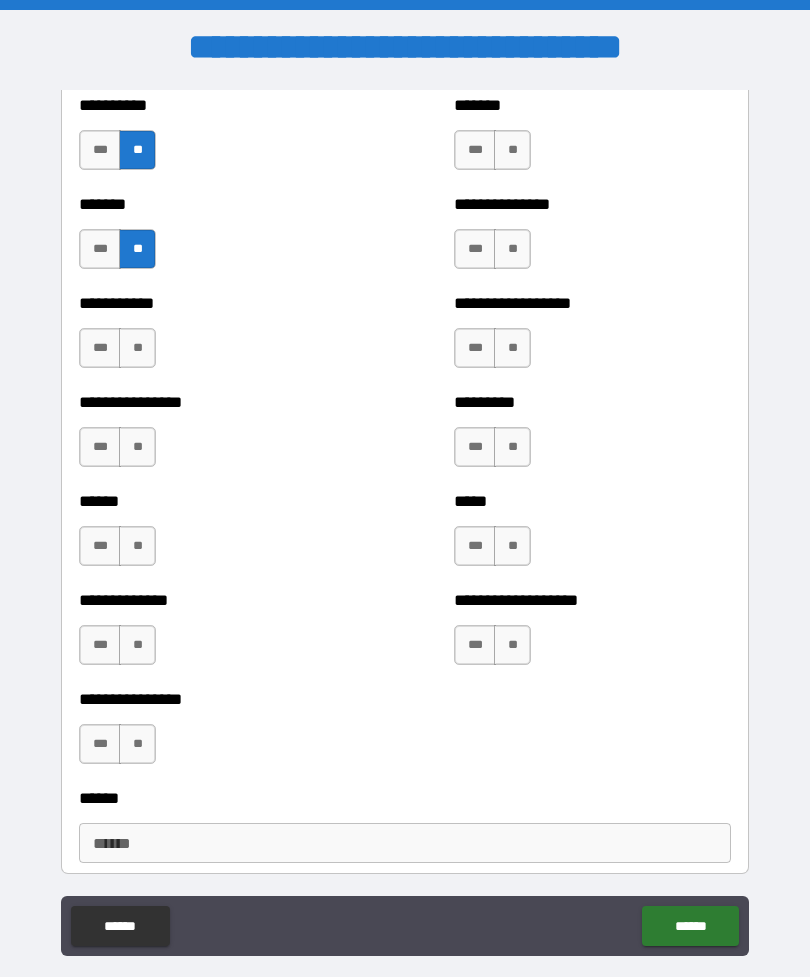 click on "**" at bounding box center [137, 348] 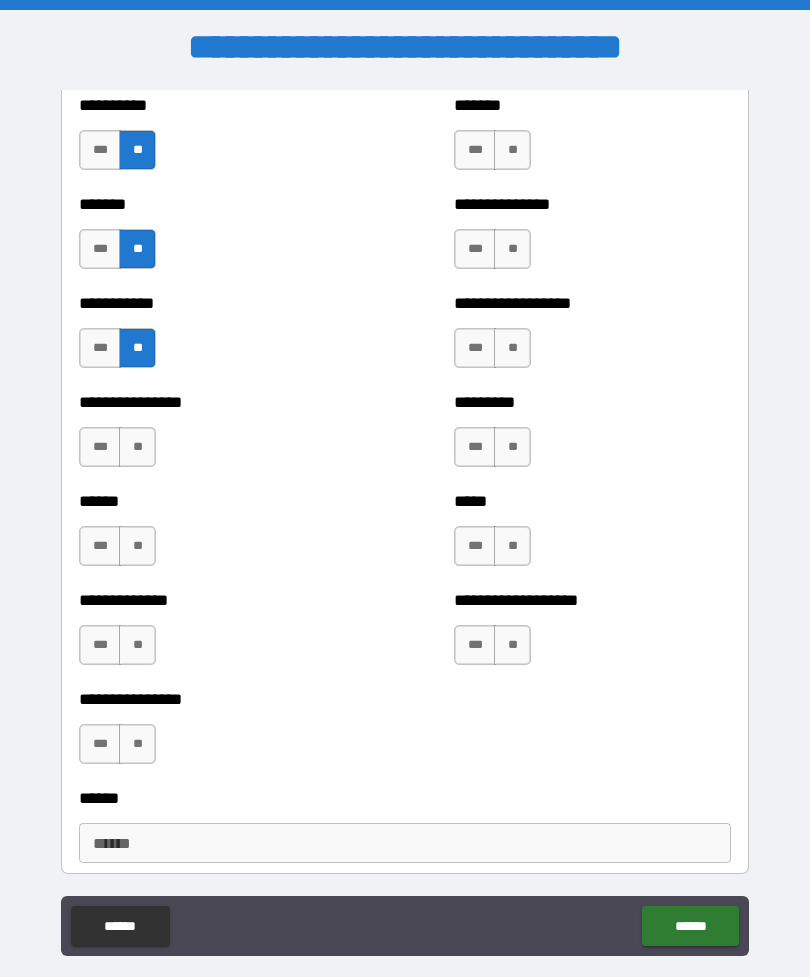 click on "**" at bounding box center (137, 447) 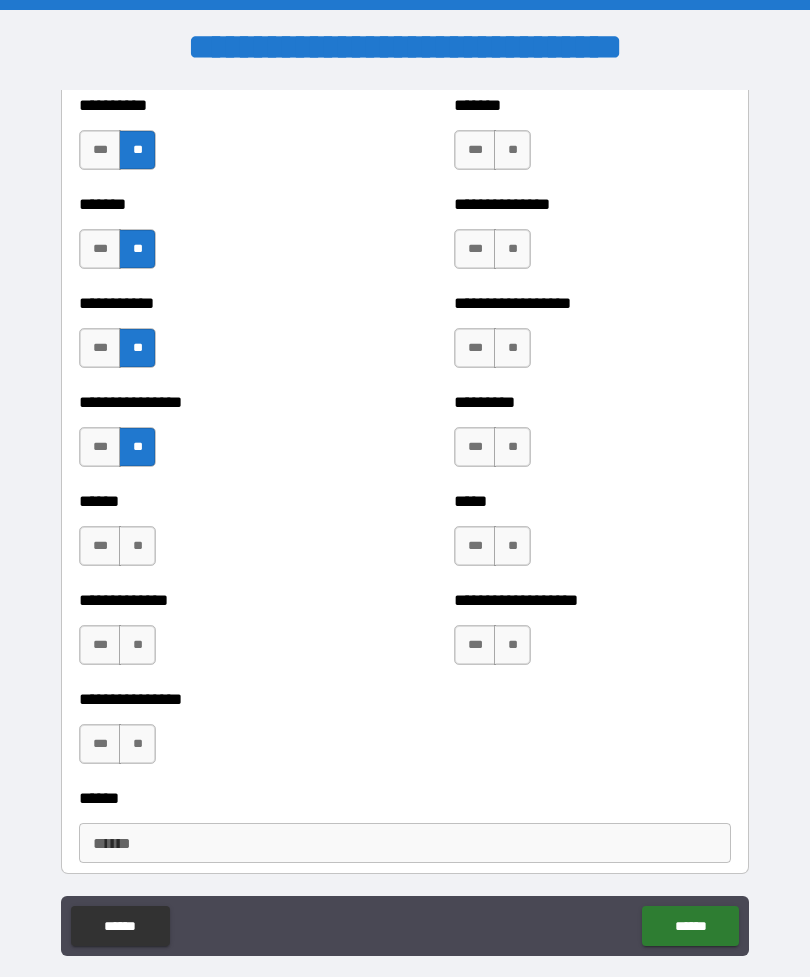 click on "**" at bounding box center (137, 546) 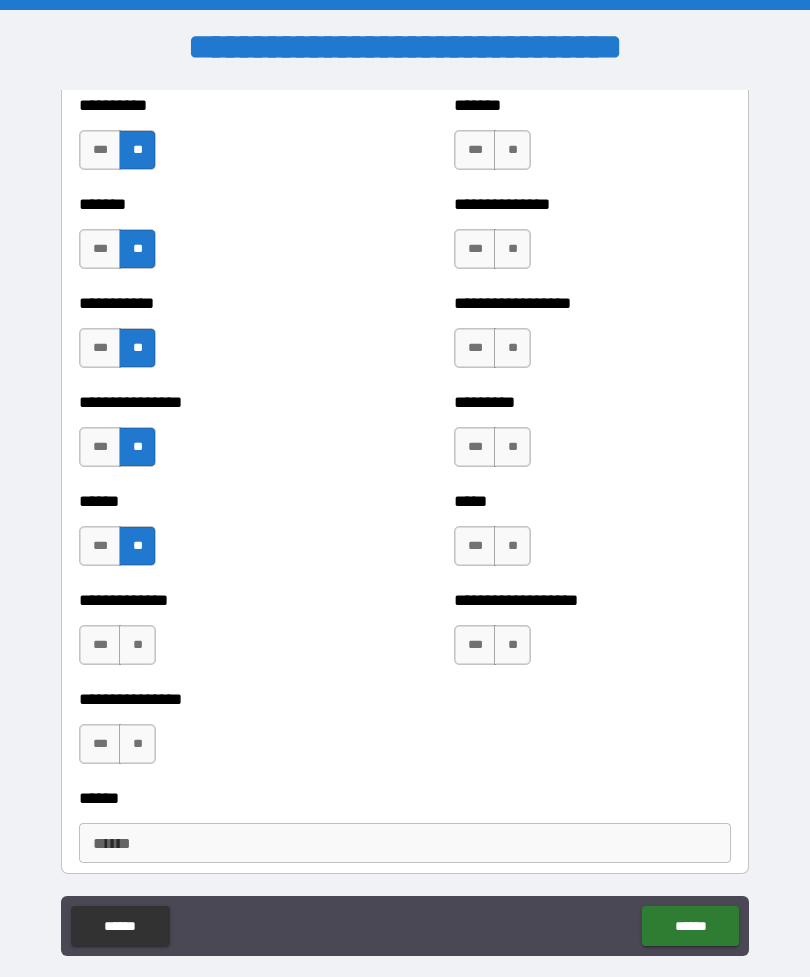 click on "**" at bounding box center (137, 645) 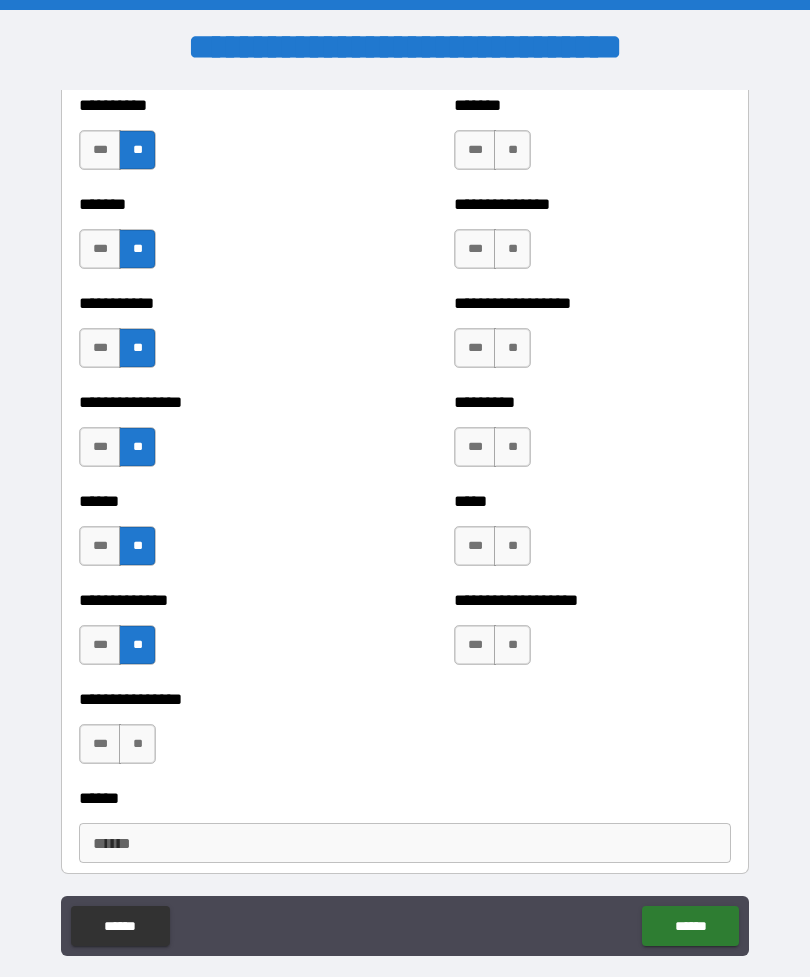 click on "**" at bounding box center [137, 744] 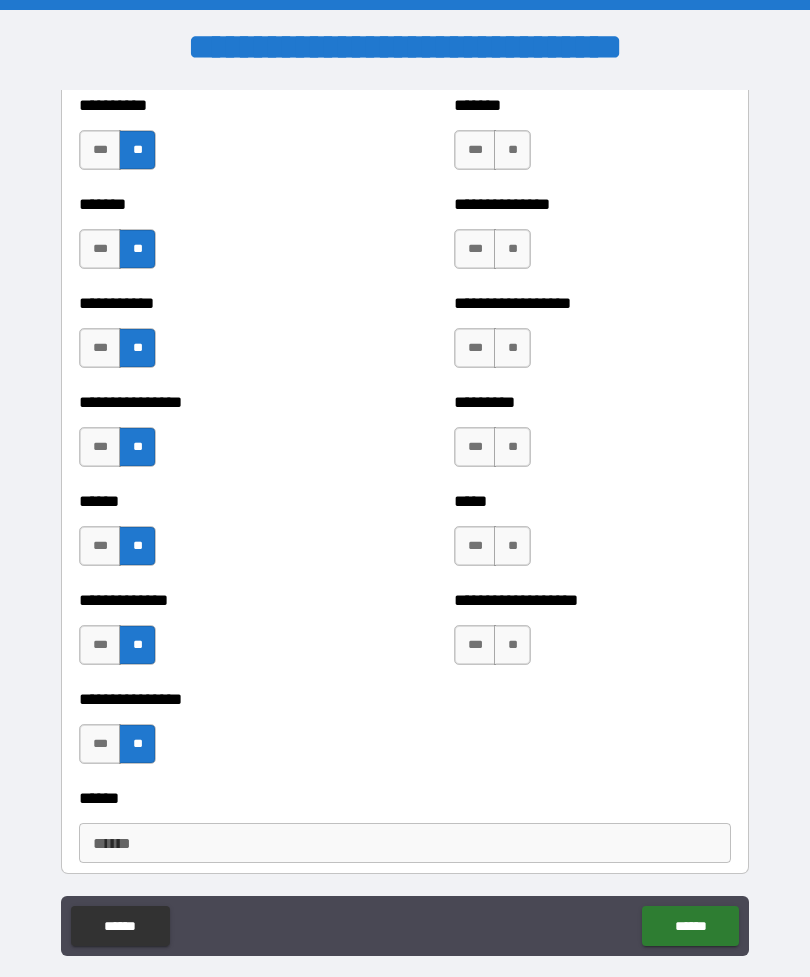 click on "**" at bounding box center (512, 645) 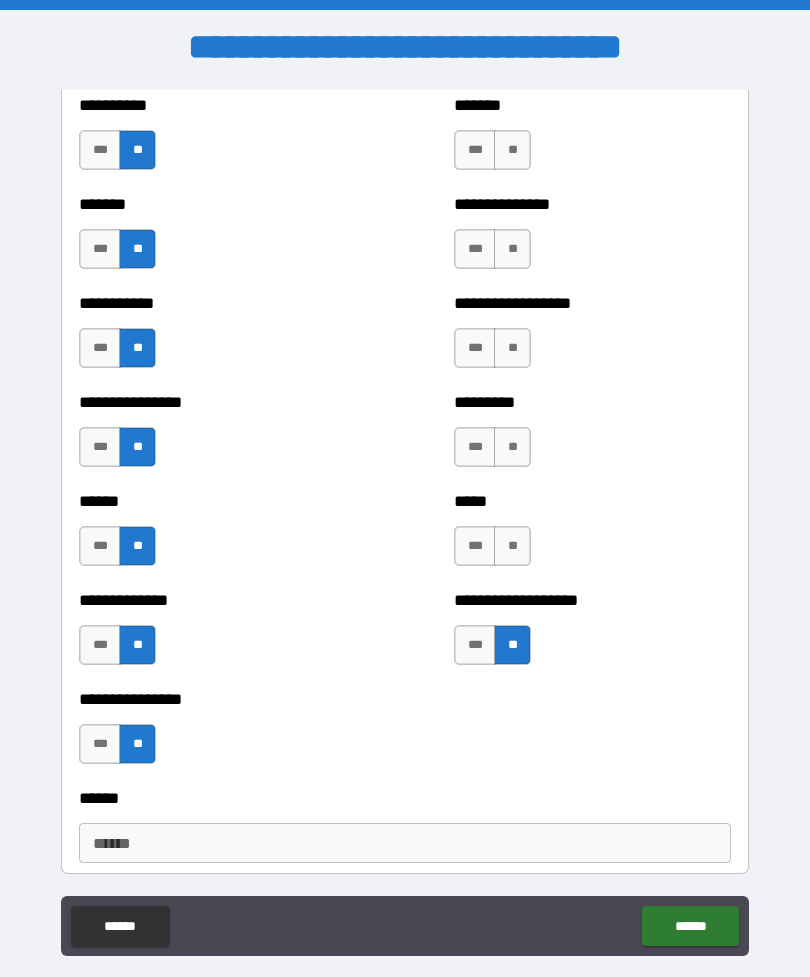 click on "**" at bounding box center (512, 546) 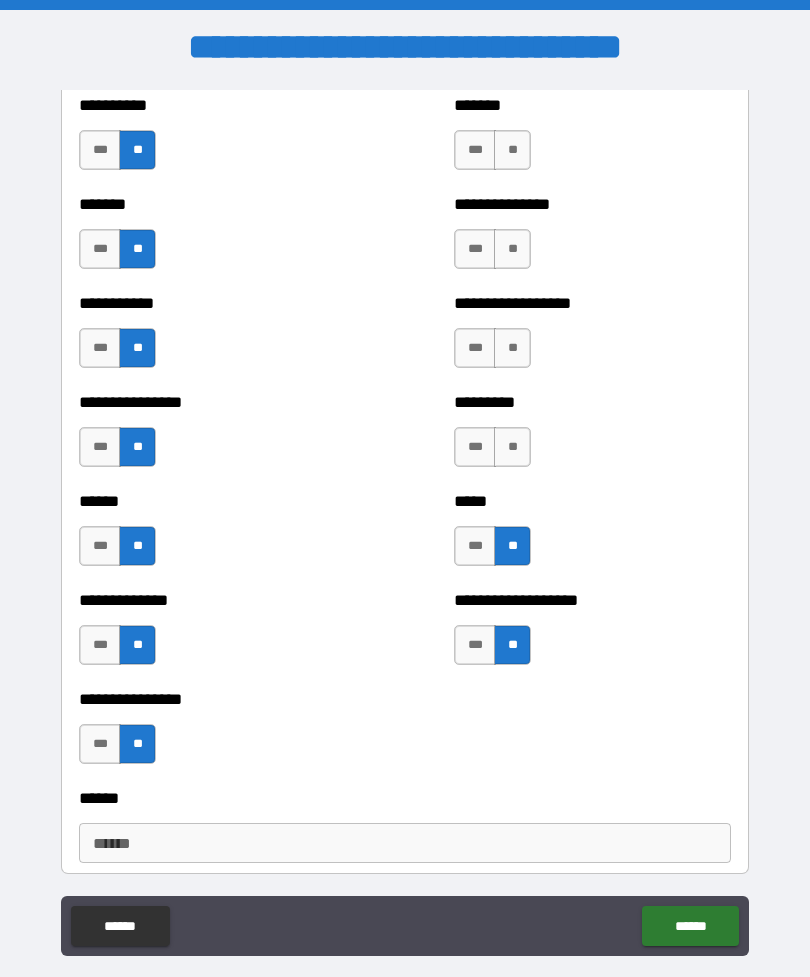 click on "**" at bounding box center [512, 447] 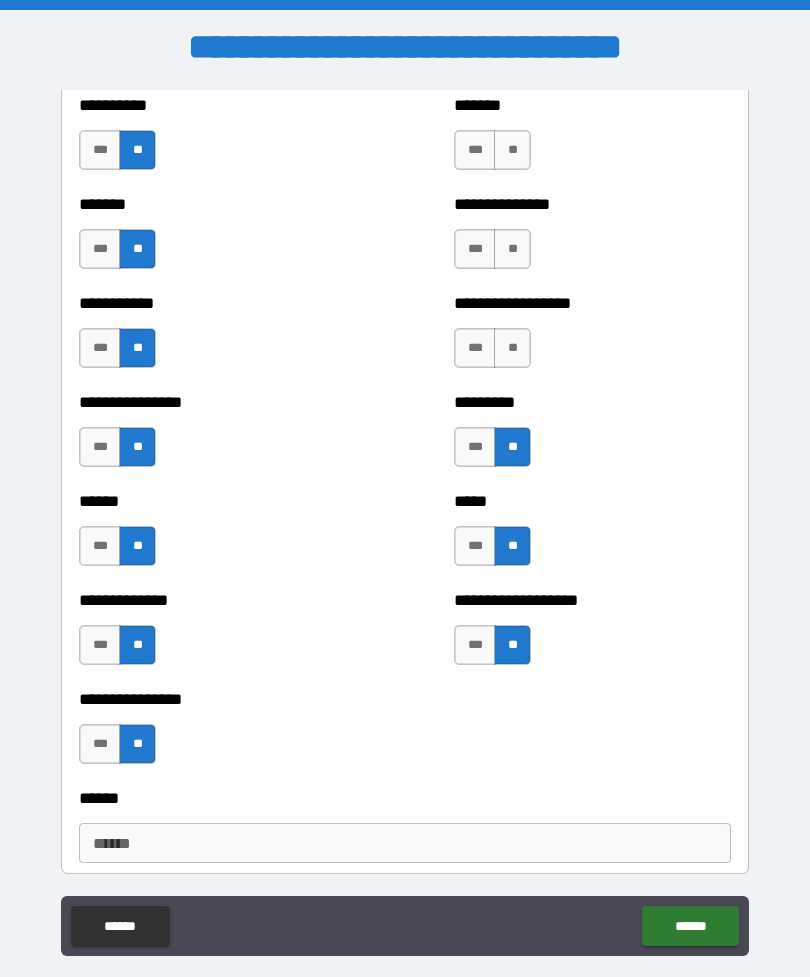 click on "**" at bounding box center [512, 348] 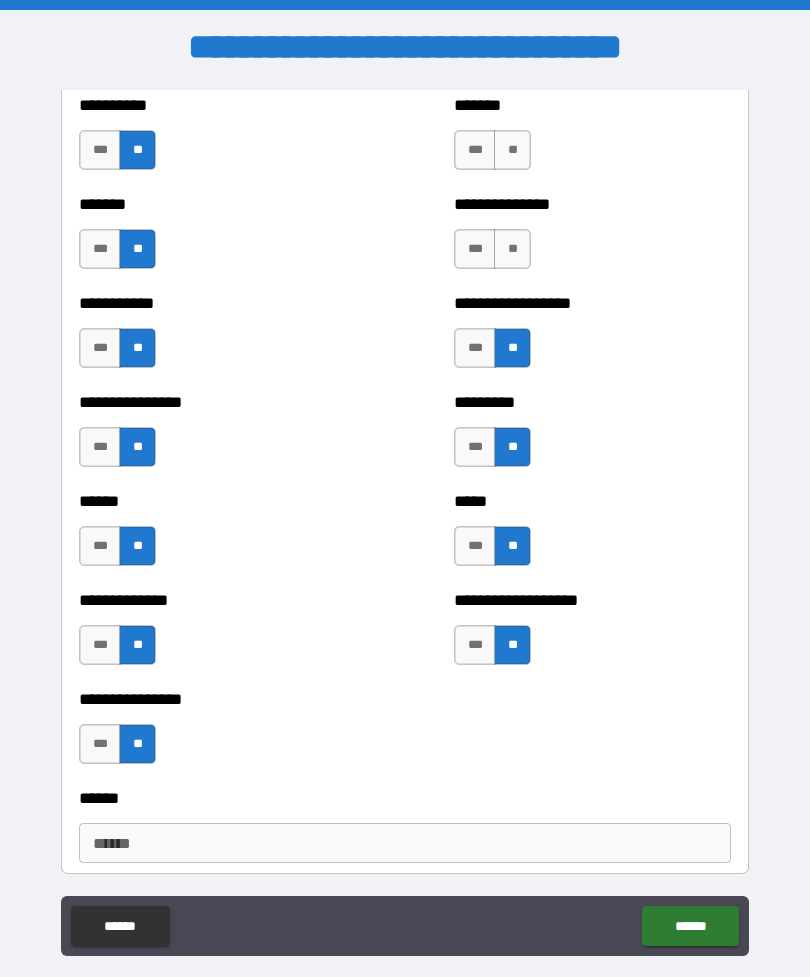 click on "**" at bounding box center (512, 249) 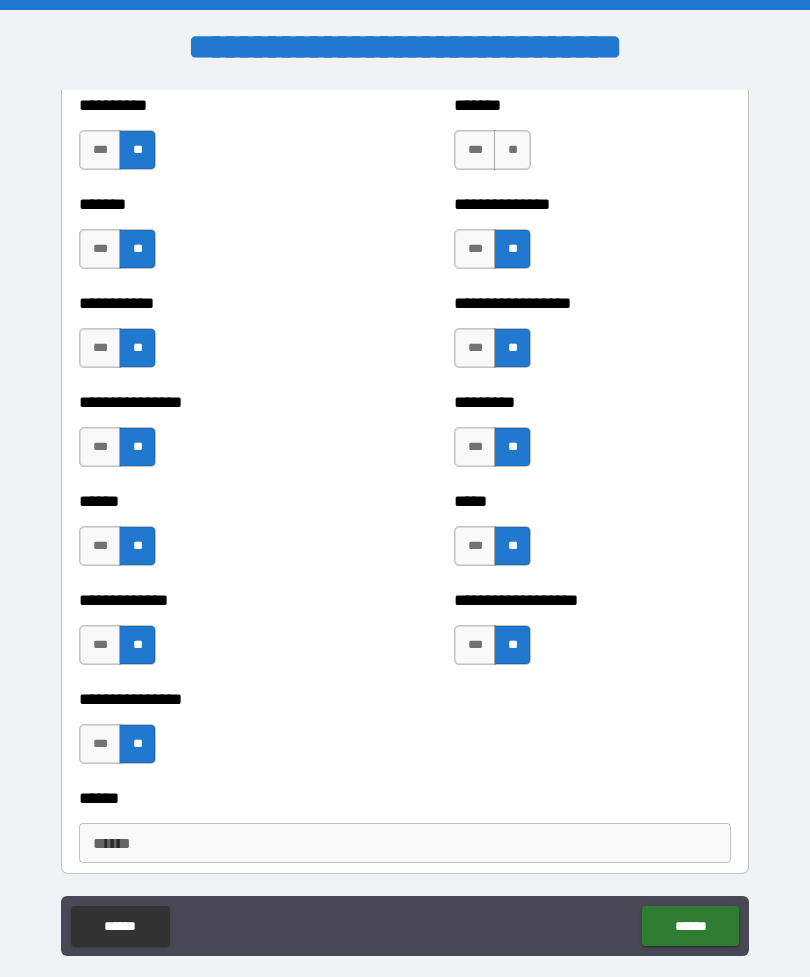click on "**" at bounding box center [512, 150] 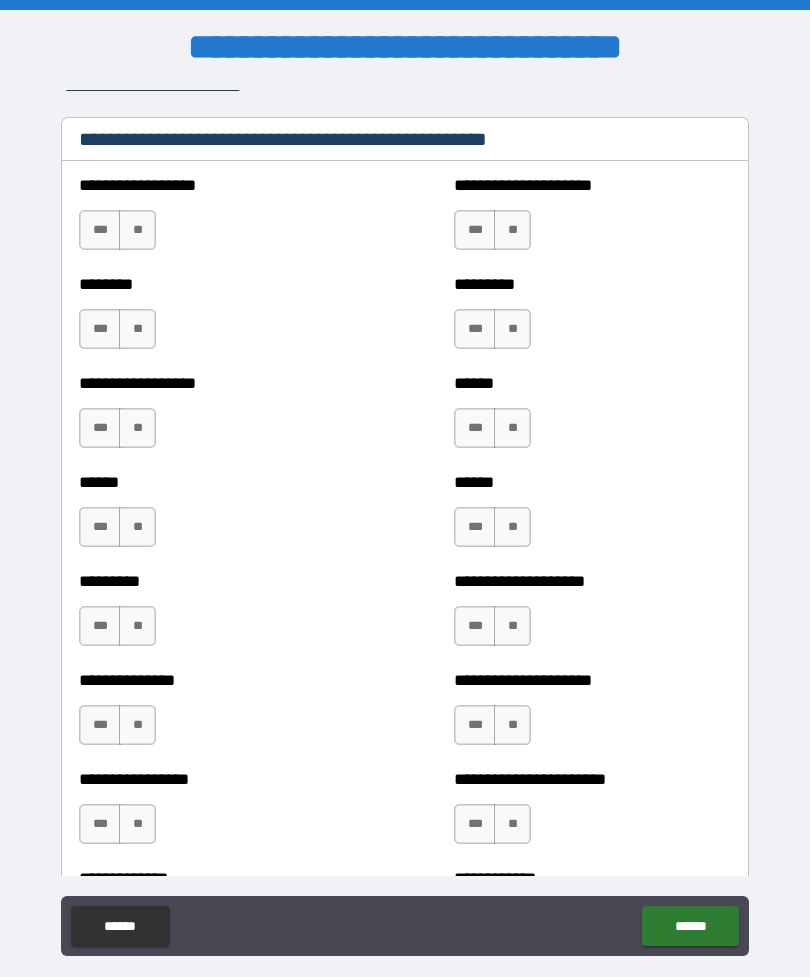 scroll, scrollTop: 2627, scrollLeft: 0, axis: vertical 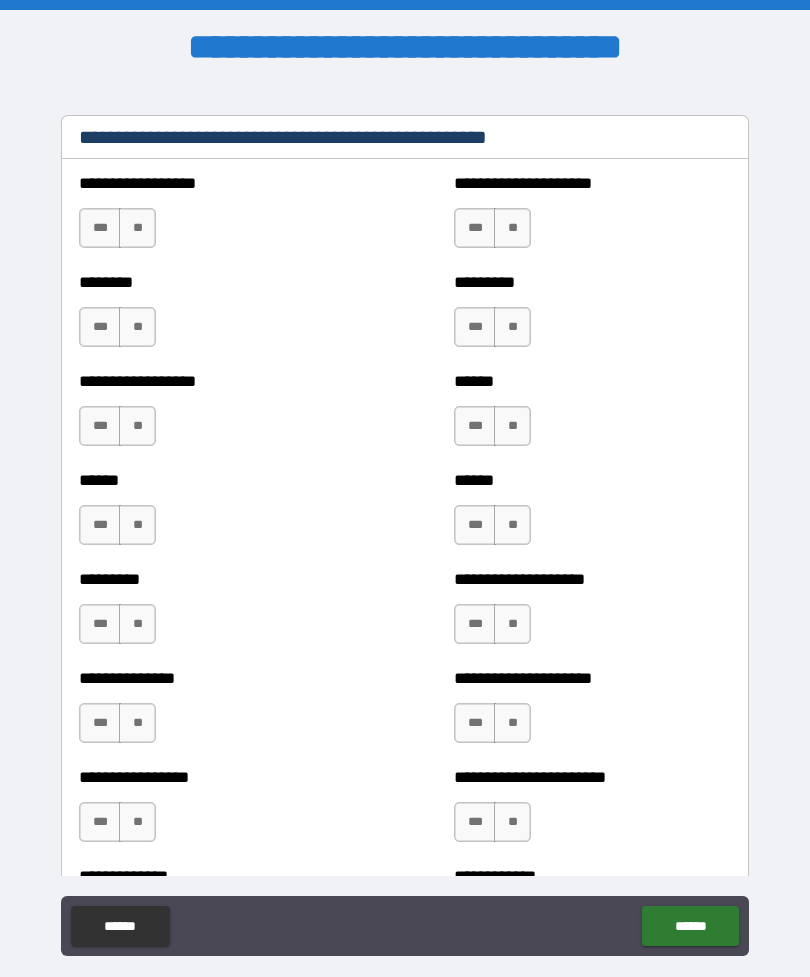 click on "**" at bounding box center [137, 228] 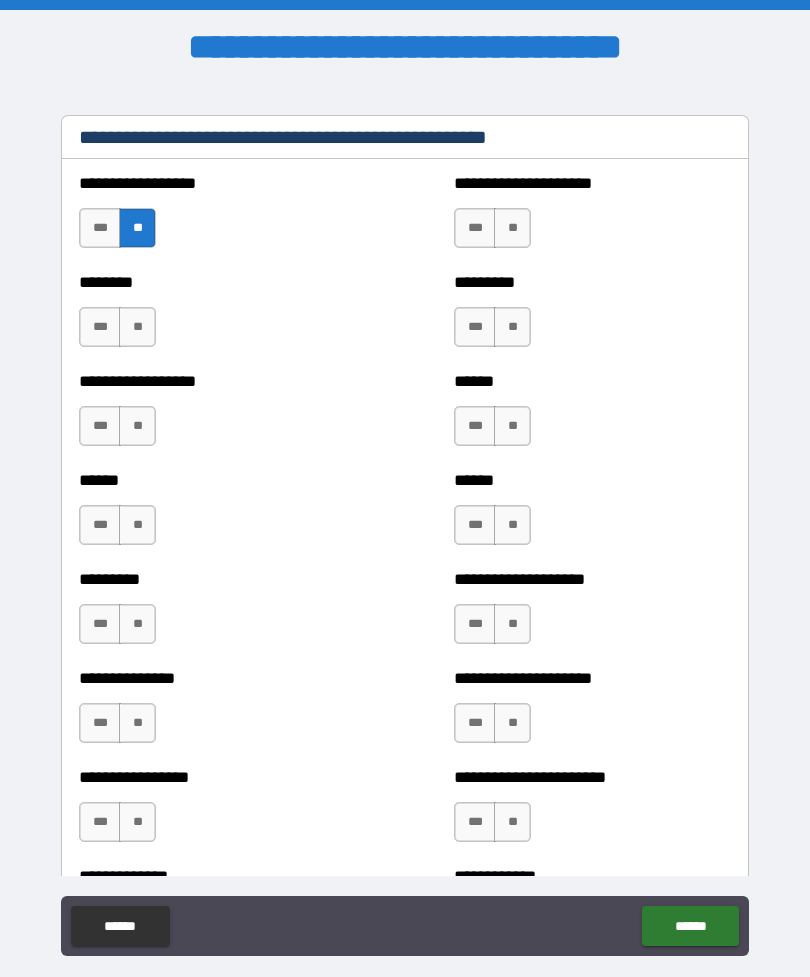 click on "**" at bounding box center (137, 327) 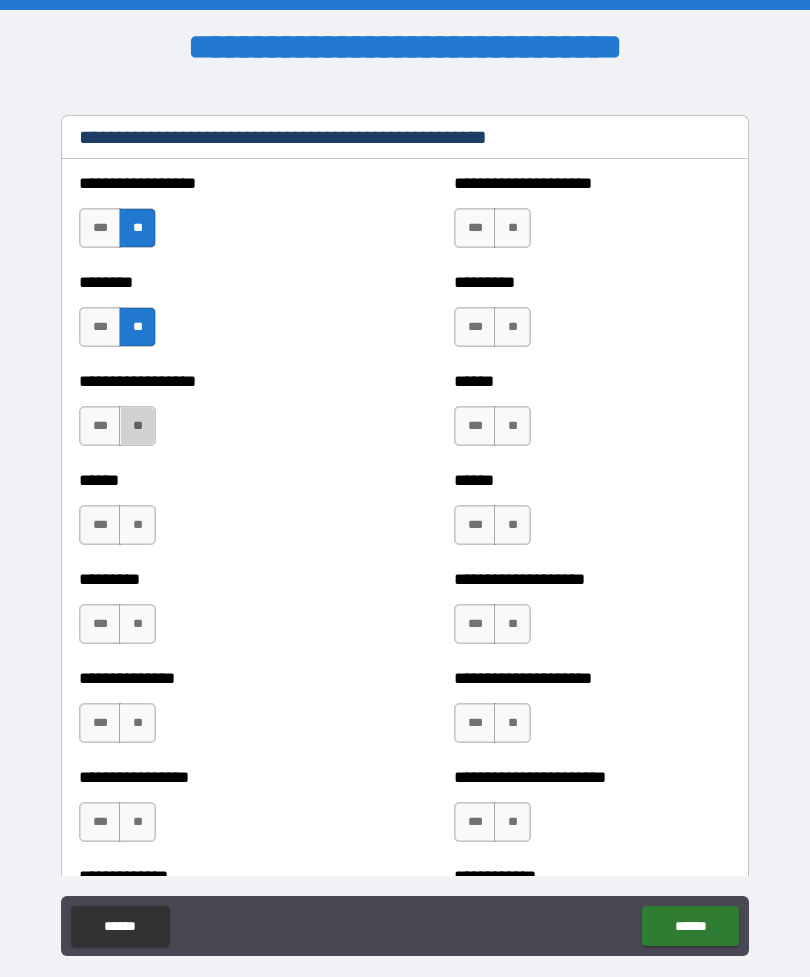 click on "**" at bounding box center [137, 426] 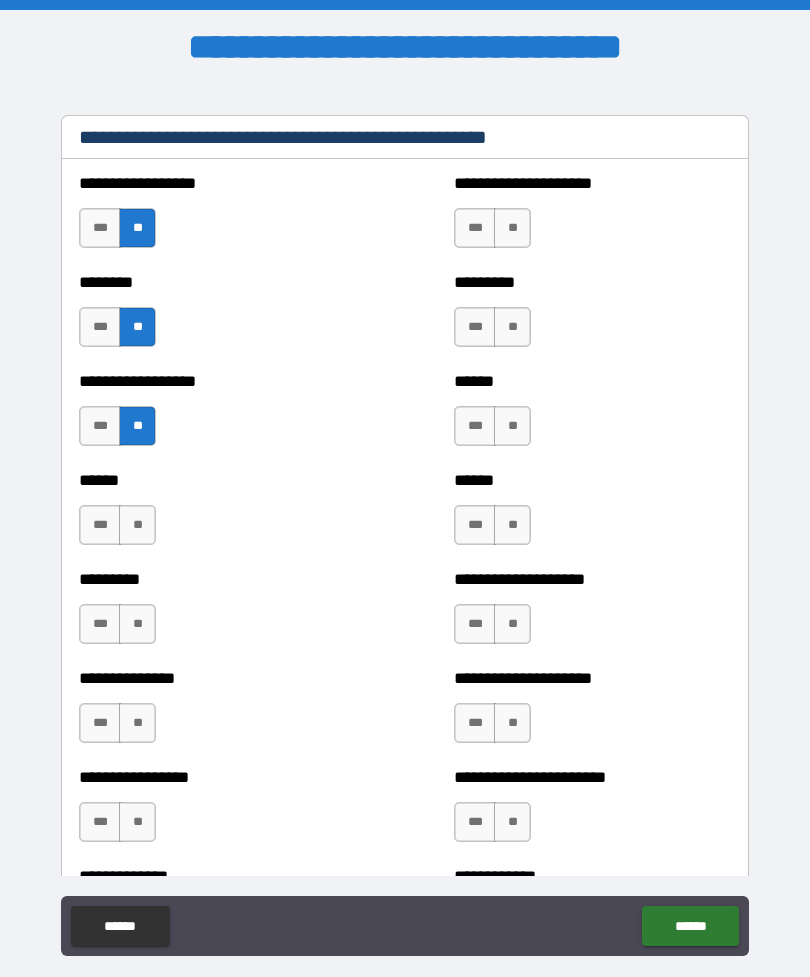 click on "**" at bounding box center [137, 525] 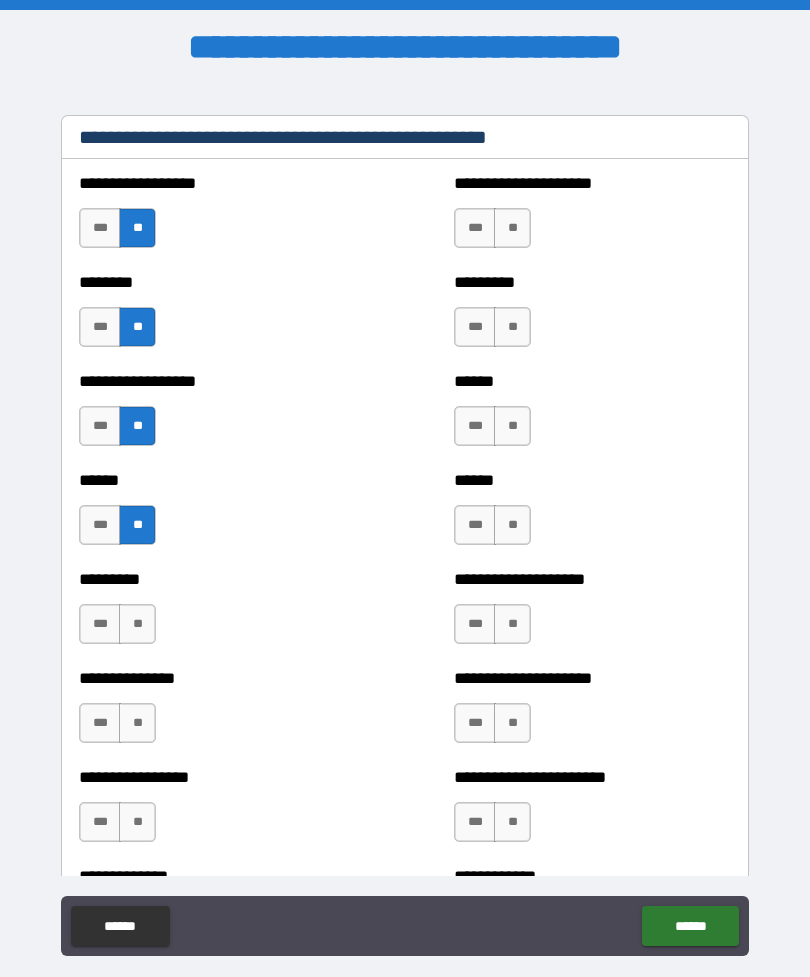 click on "**" at bounding box center (137, 624) 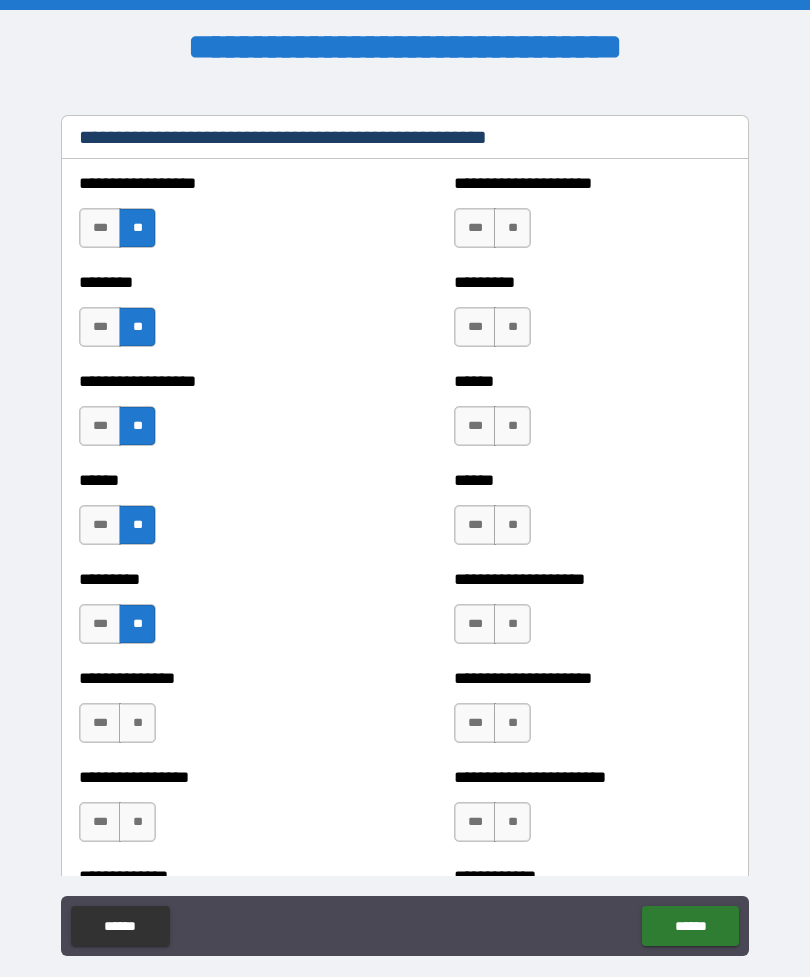 click on "**" at bounding box center [137, 723] 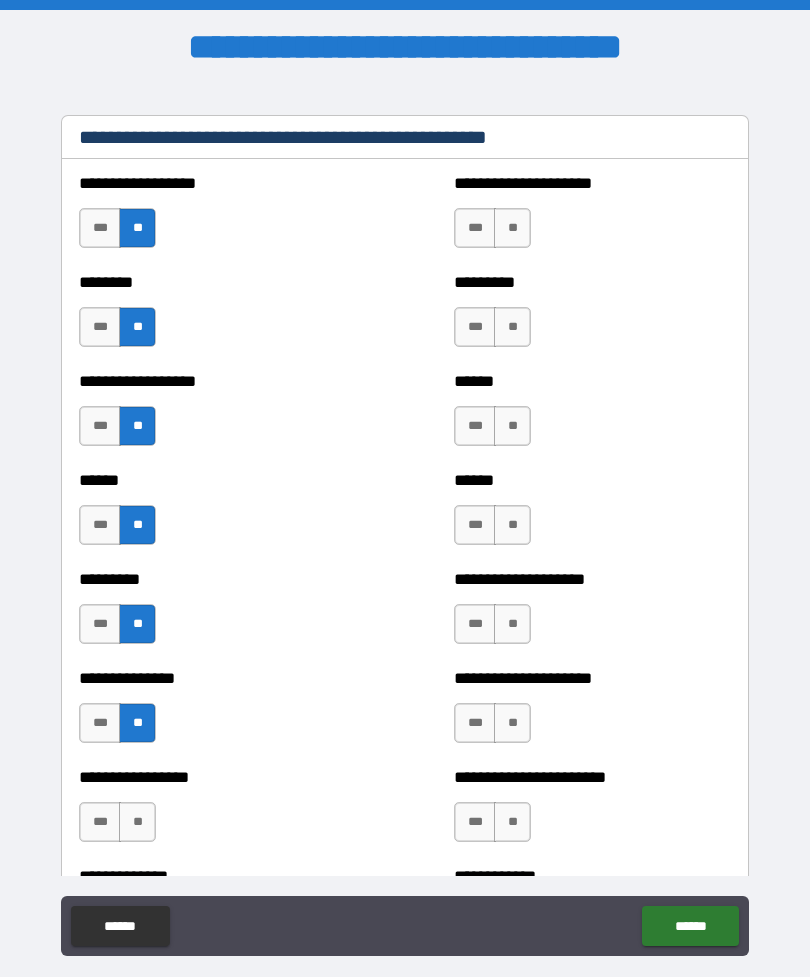 click on "**" at bounding box center [137, 822] 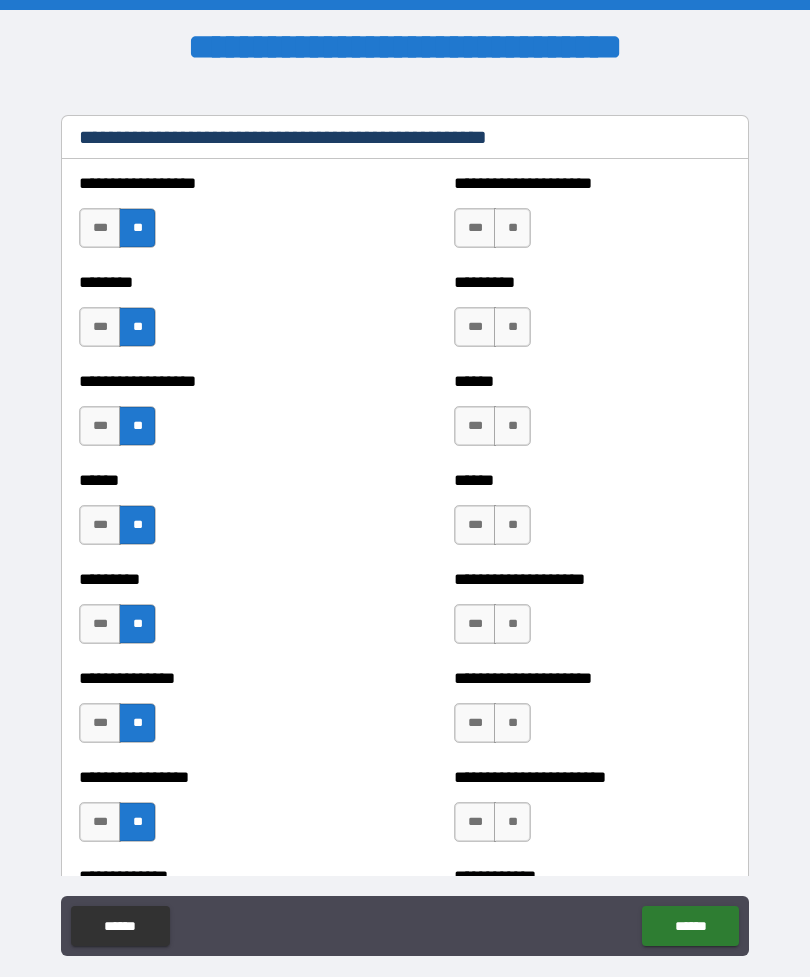 click on "**" at bounding box center (512, 822) 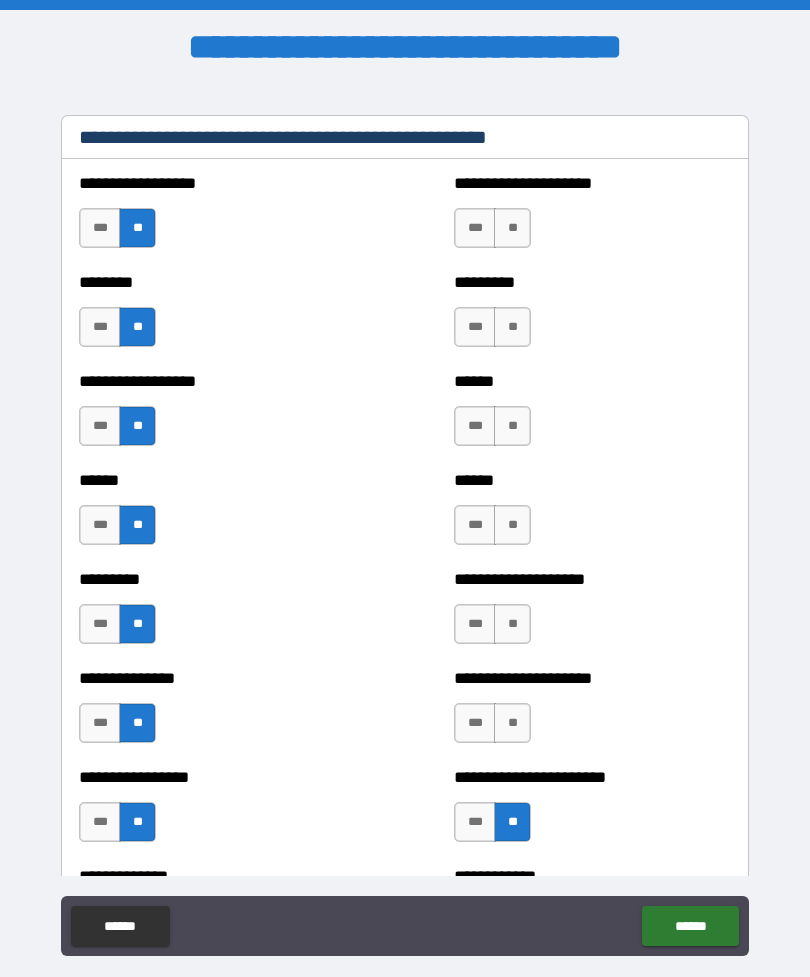 click on "**" at bounding box center [512, 723] 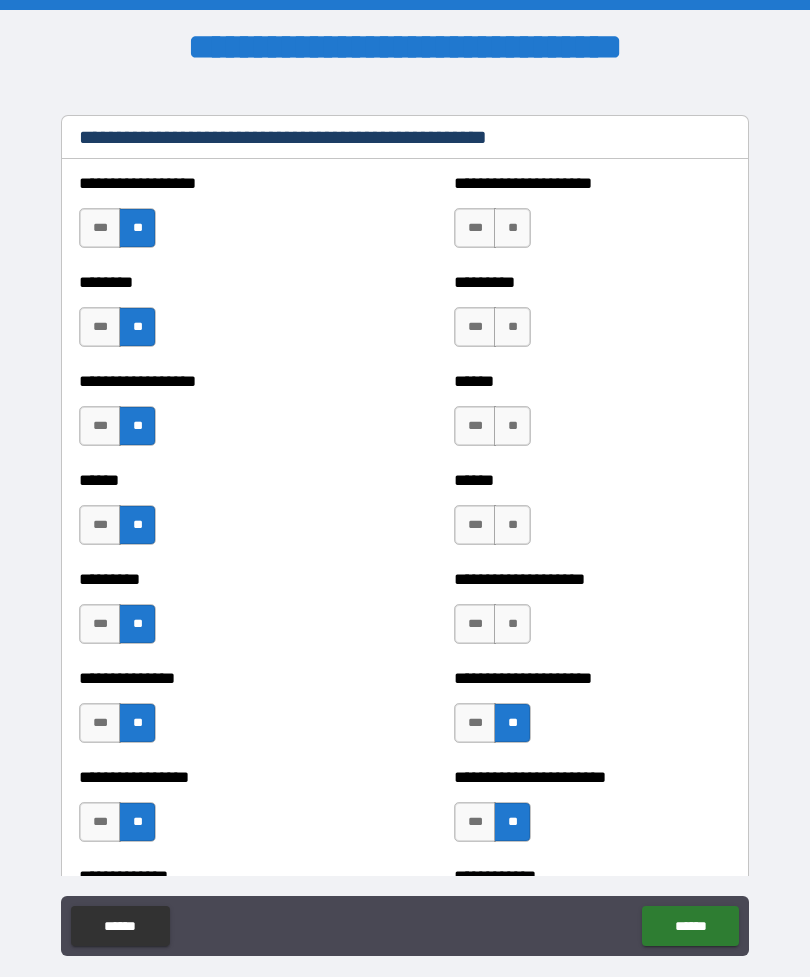 click on "**" at bounding box center (512, 624) 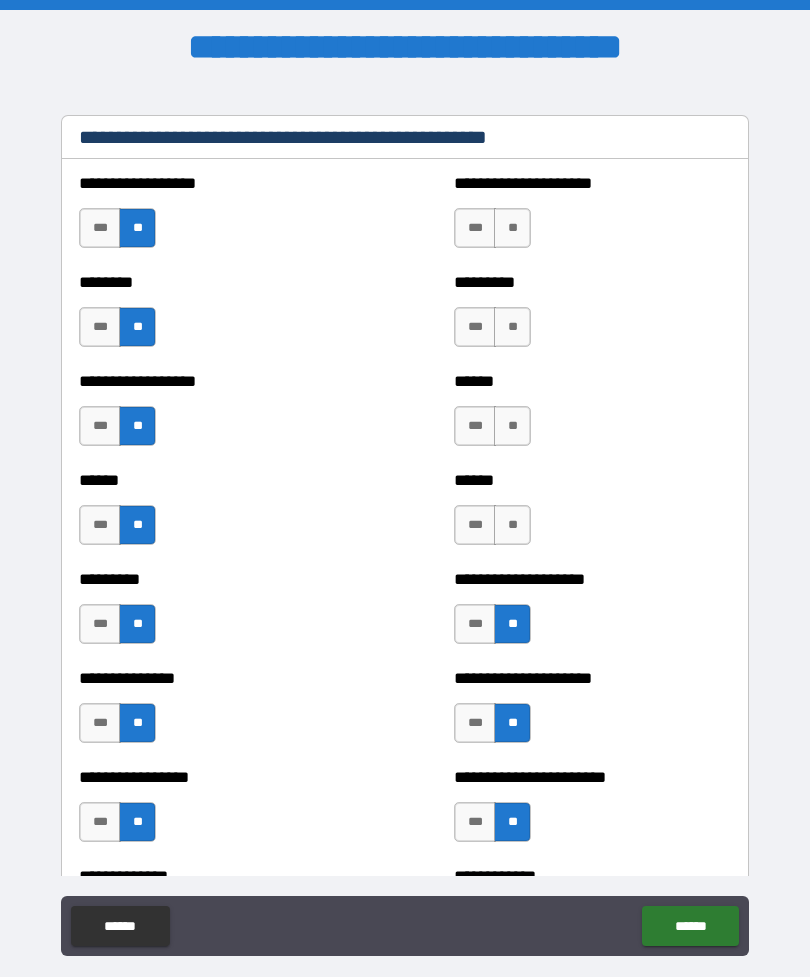 click on "**" at bounding box center [512, 525] 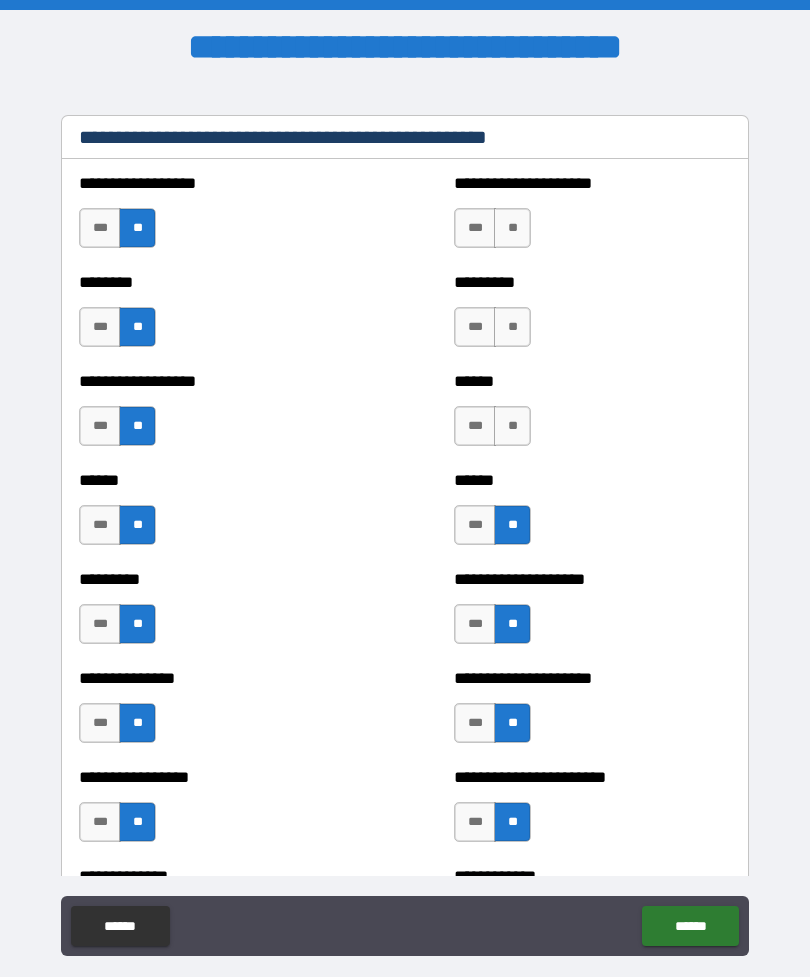 click on "**" at bounding box center (512, 426) 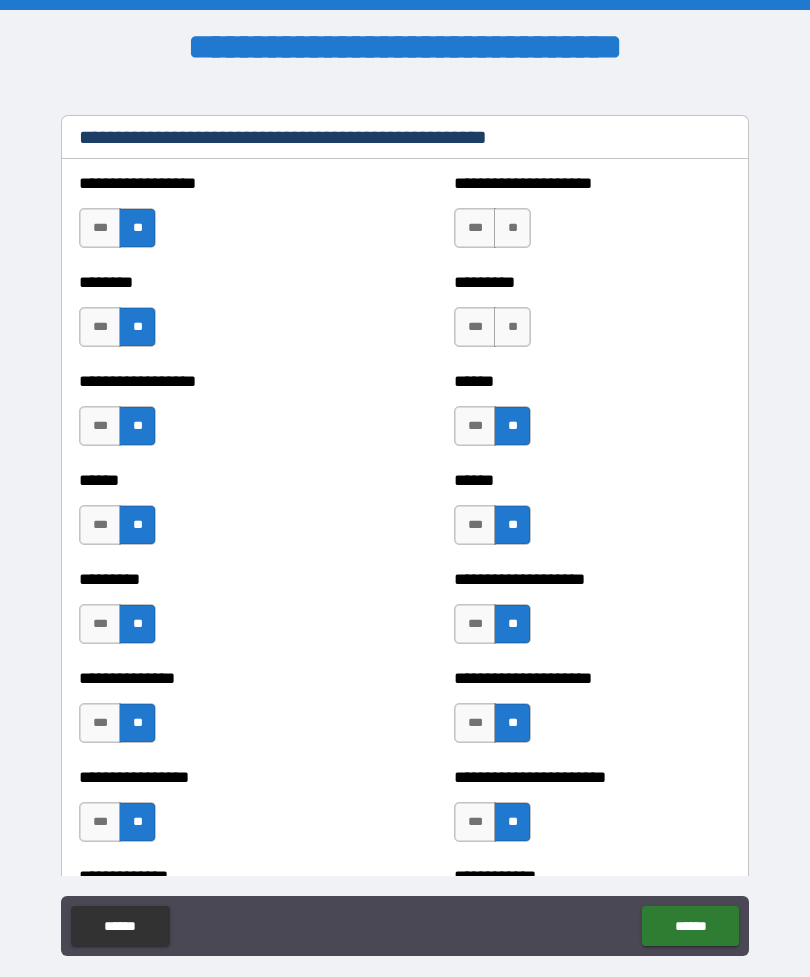 click on "**" at bounding box center [512, 327] 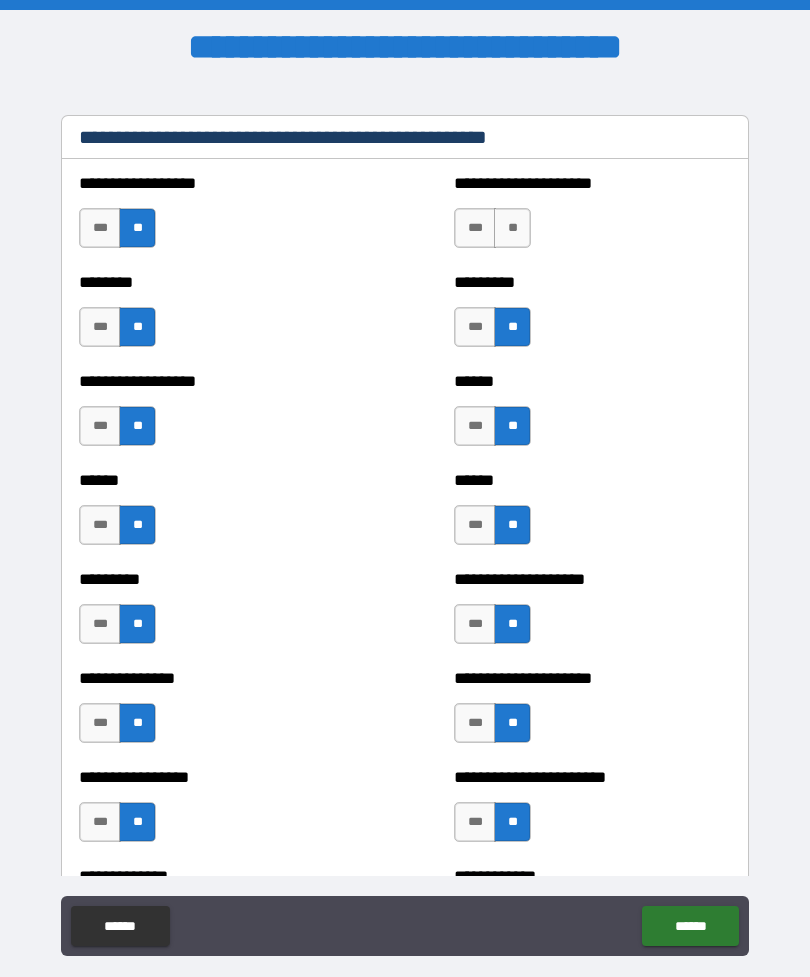 click on "**" at bounding box center [512, 228] 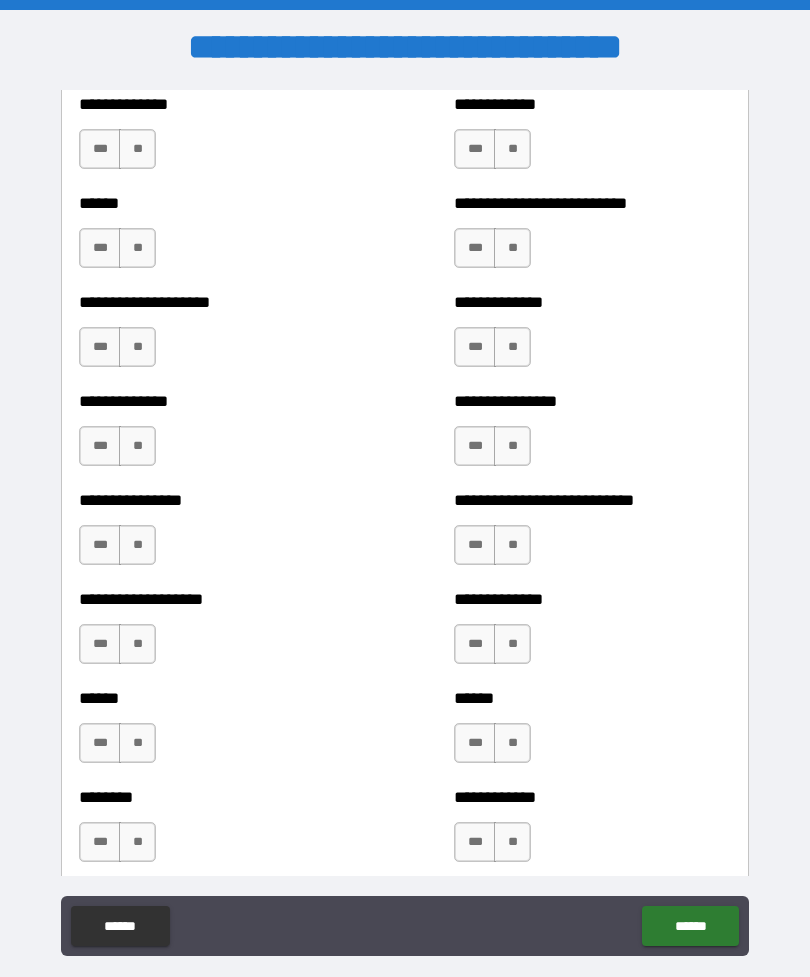 scroll, scrollTop: 3400, scrollLeft: 0, axis: vertical 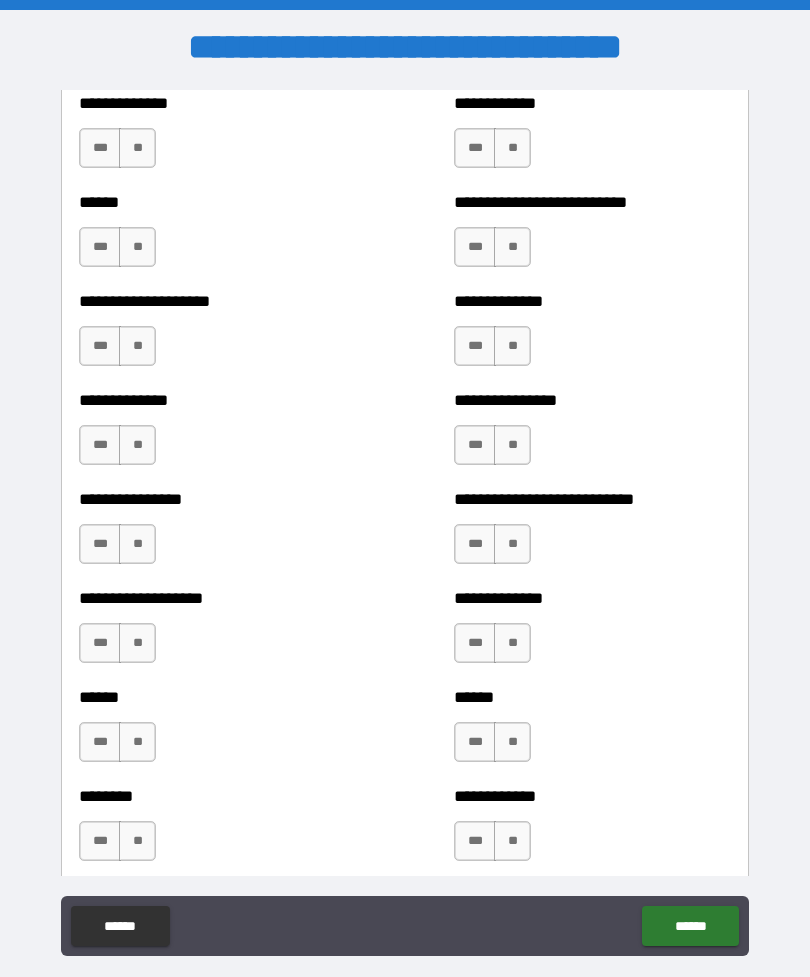 click on "**" at bounding box center (137, 148) 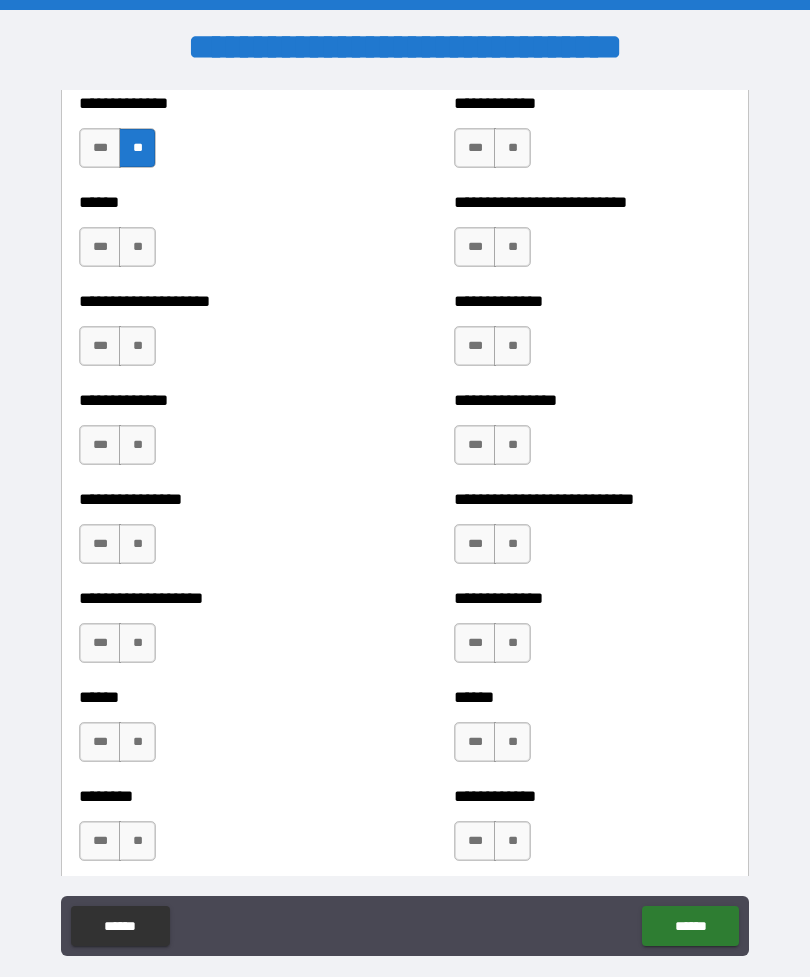 click on "**" at bounding box center (137, 247) 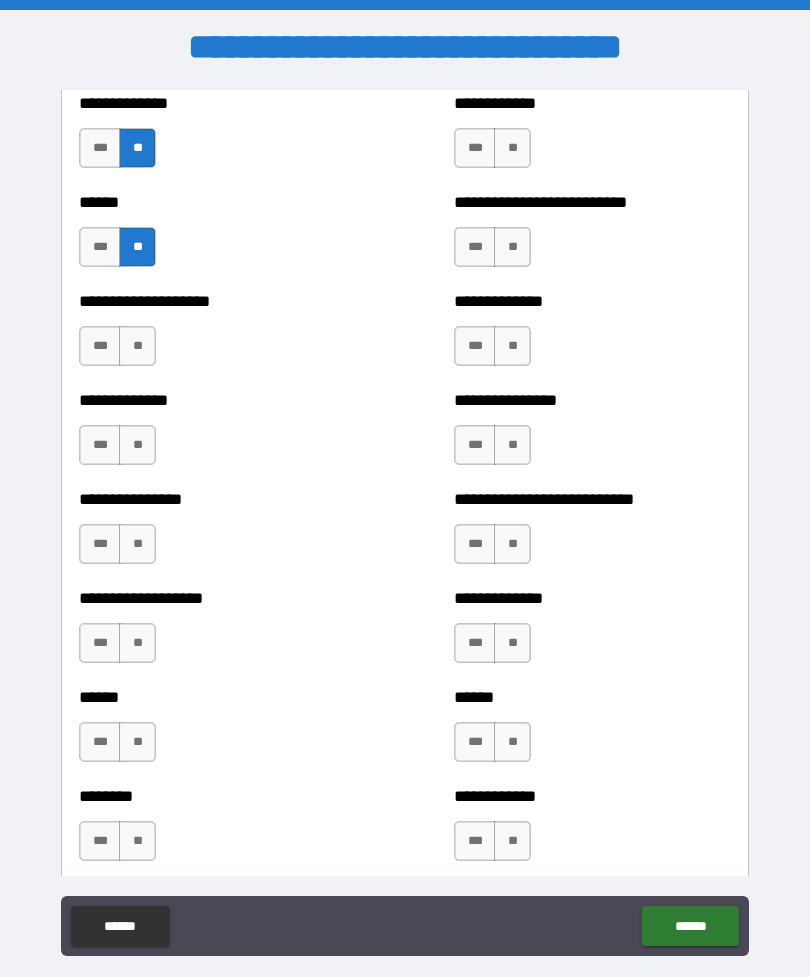 click on "**" at bounding box center [137, 346] 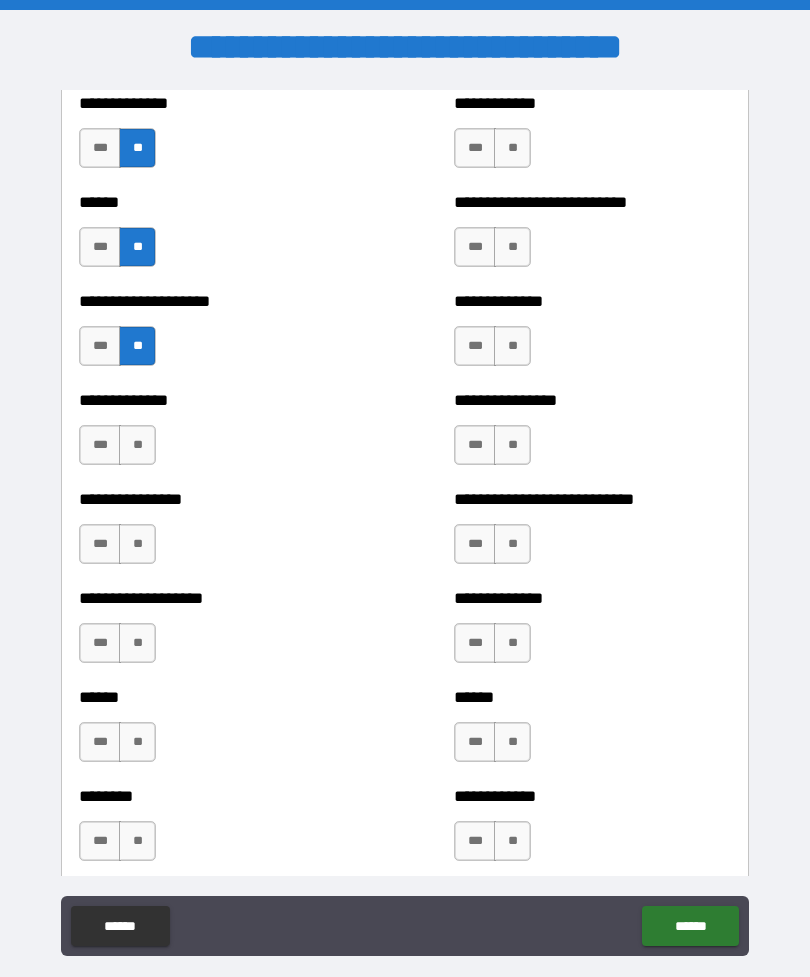 click on "**" at bounding box center (137, 445) 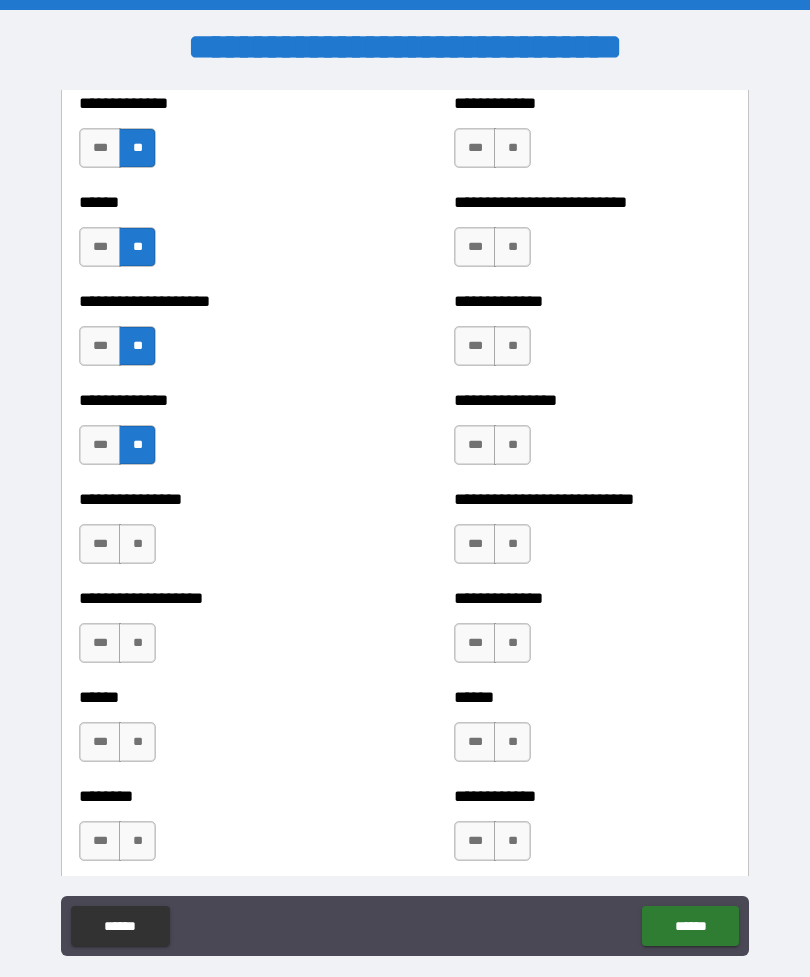 click on "**" at bounding box center (137, 544) 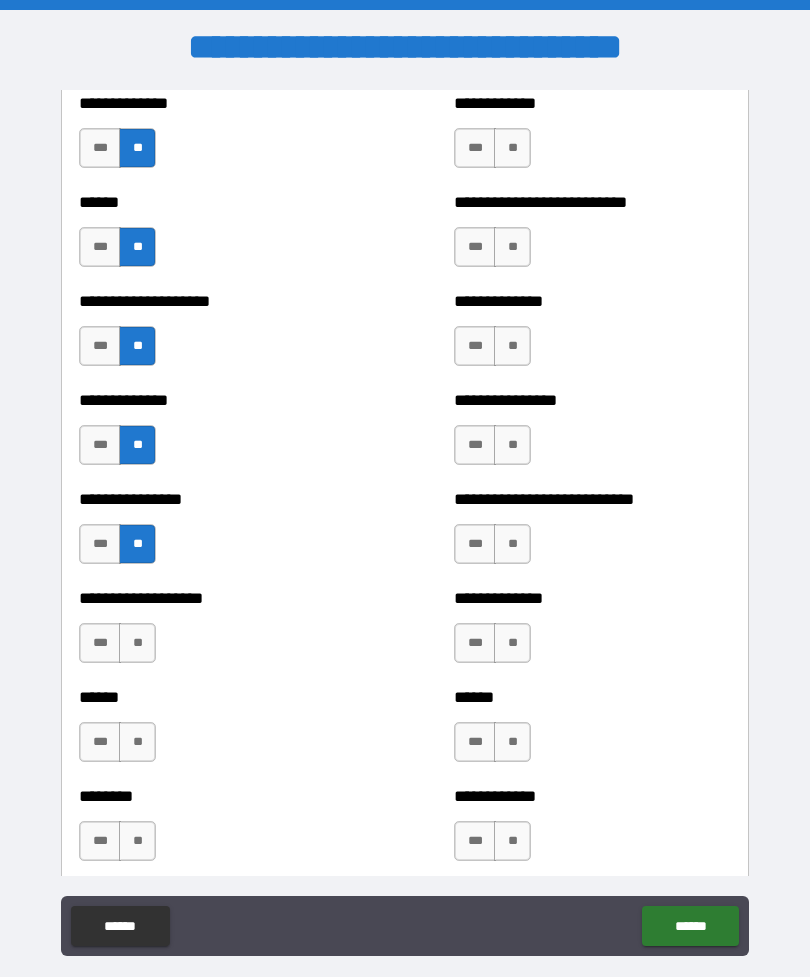 click on "**" at bounding box center [137, 643] 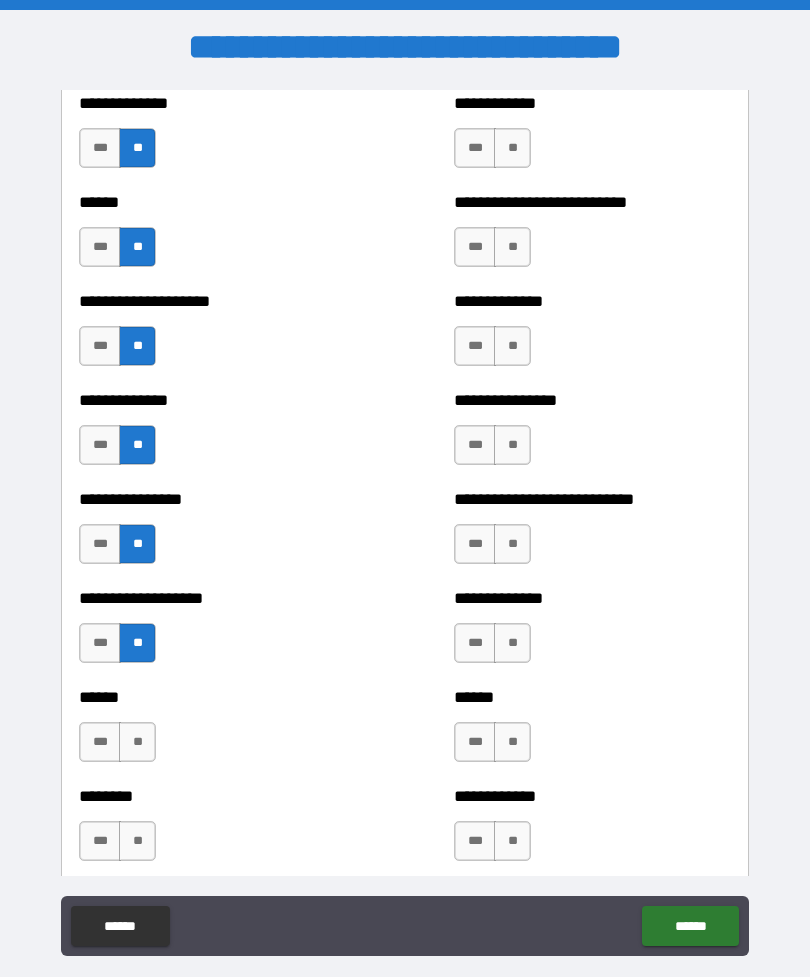click on "**" at bounding box center [137, 742] 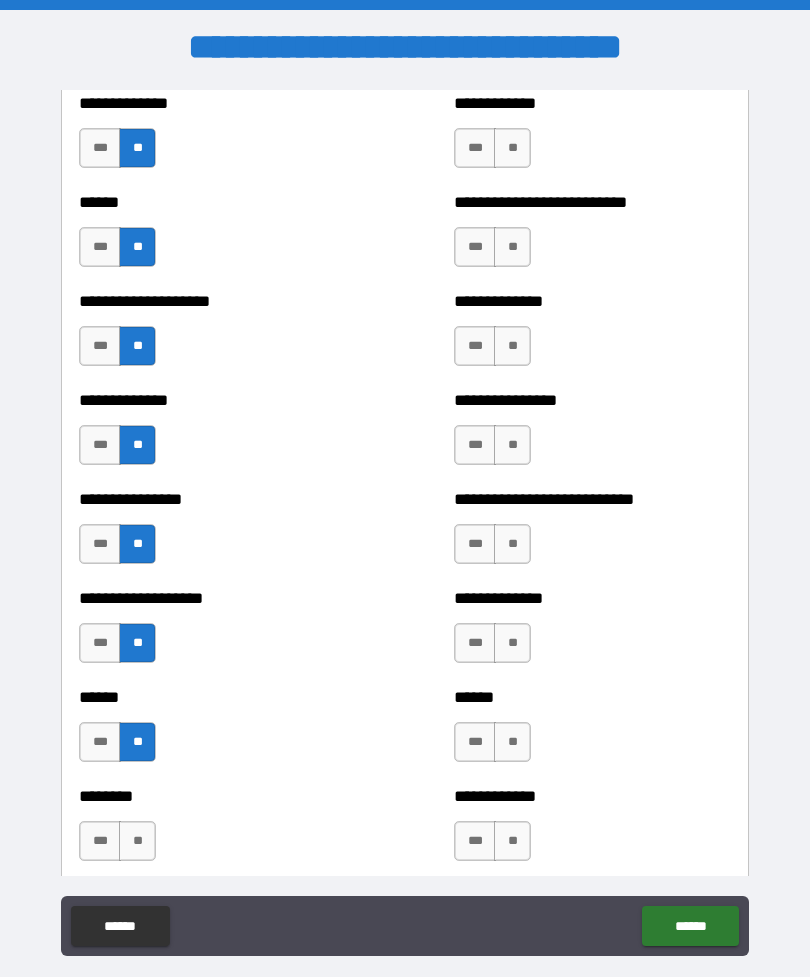 click on "**" at bounding box center (137, 841) 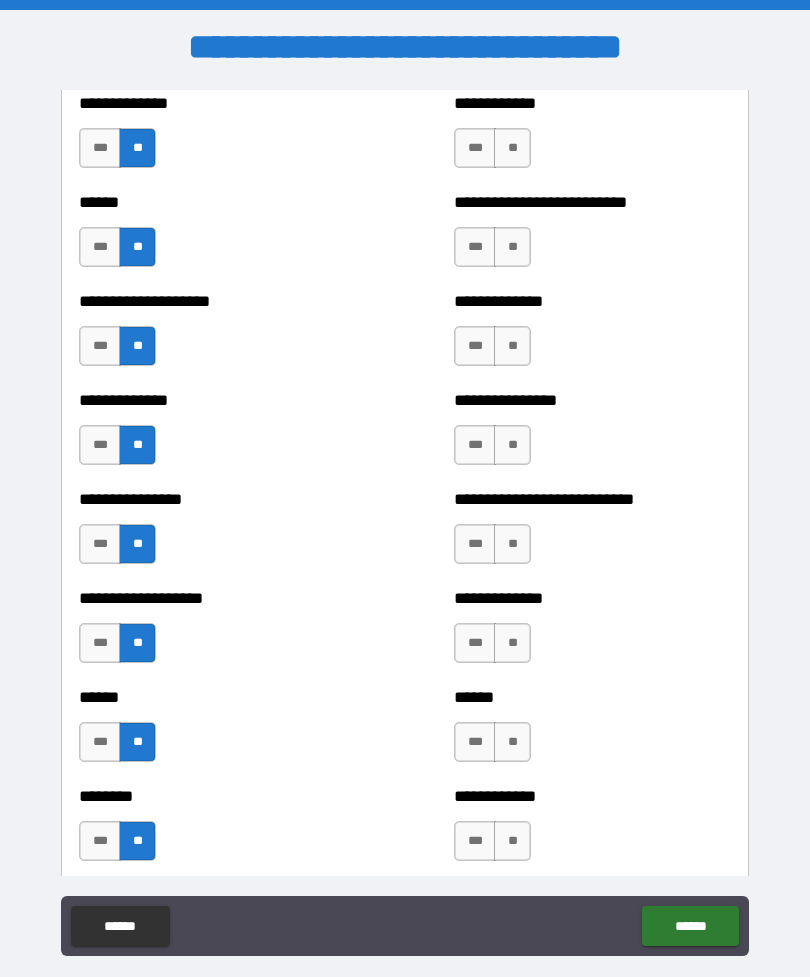 click on "**" at bounding box center (512, 841) 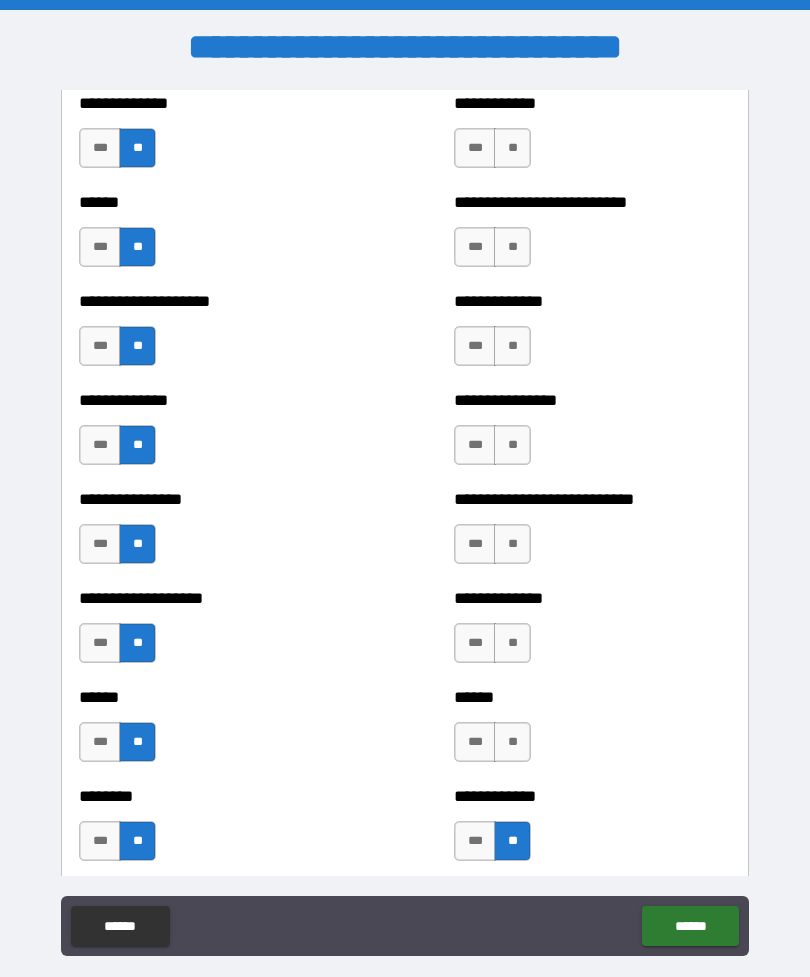 click on "**" at bounding box center (512, 742) 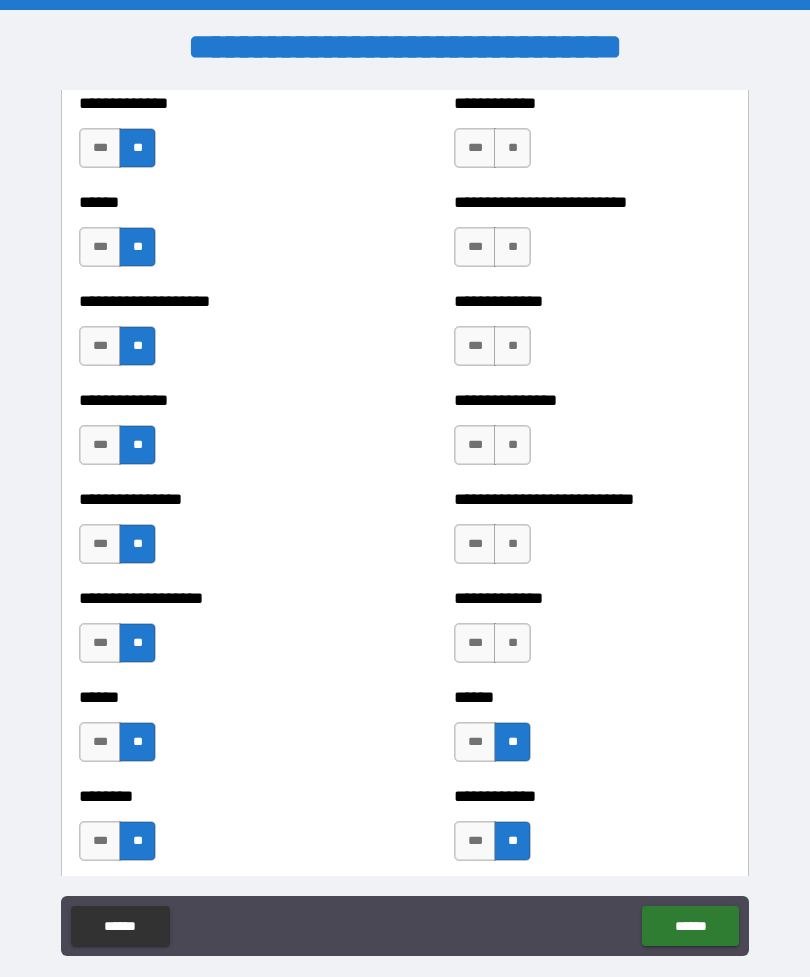 click on "**" at bounding box center (512, 643) 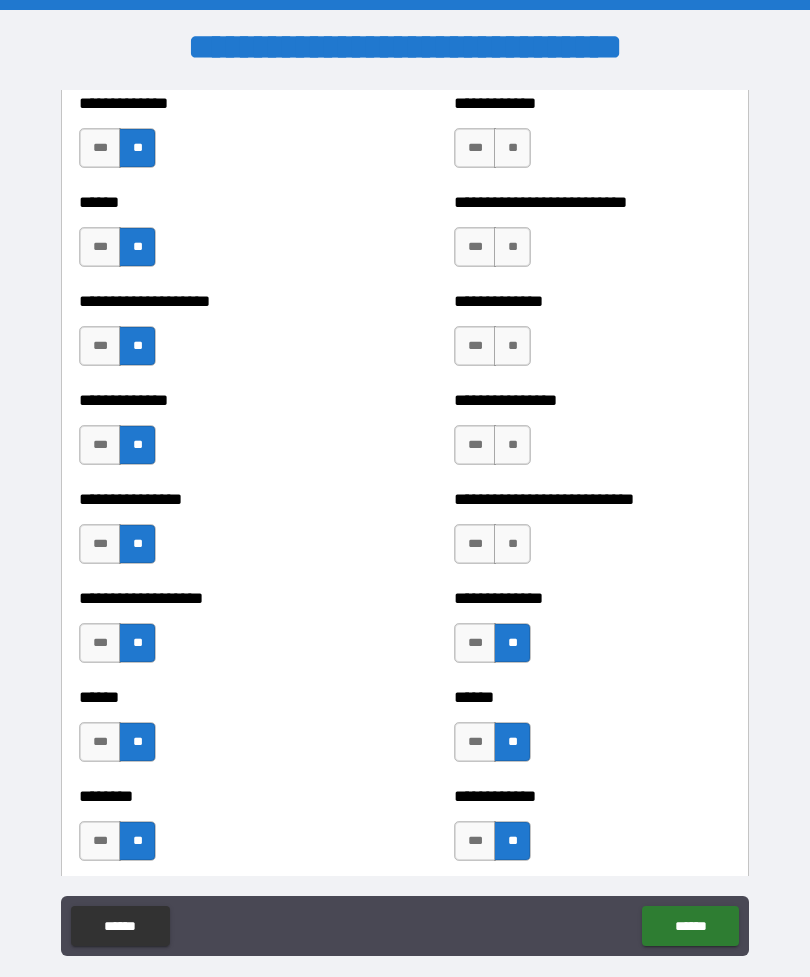 click on "**" at bounding box center (512, 544) 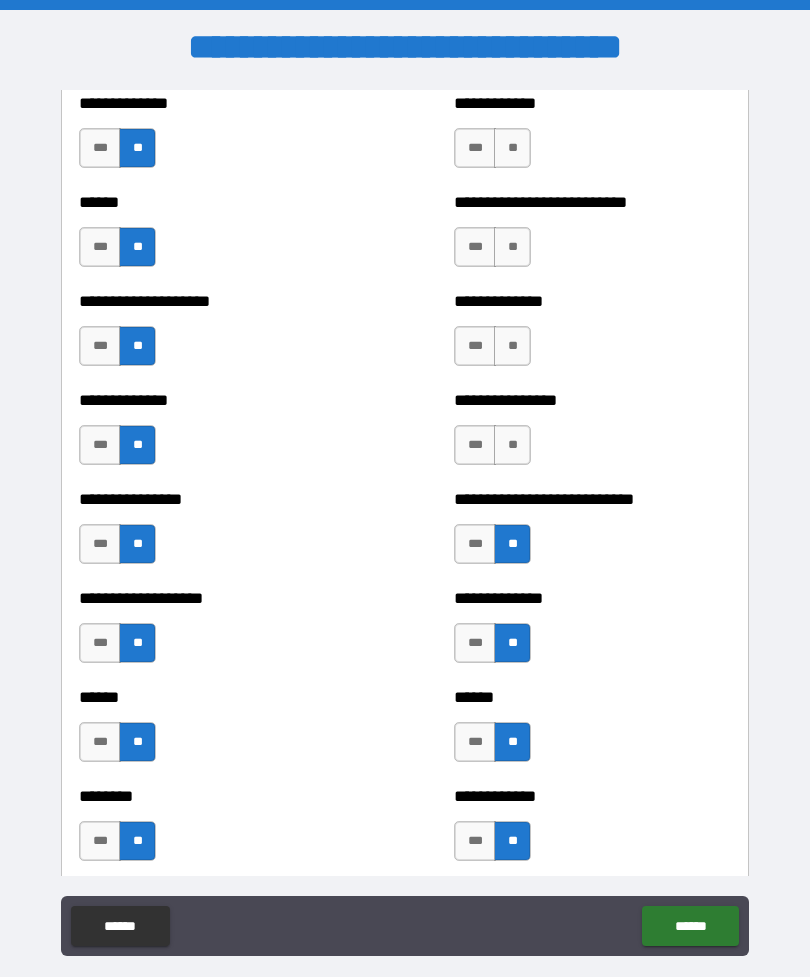 click on "**" at bounding box center [512, 445] 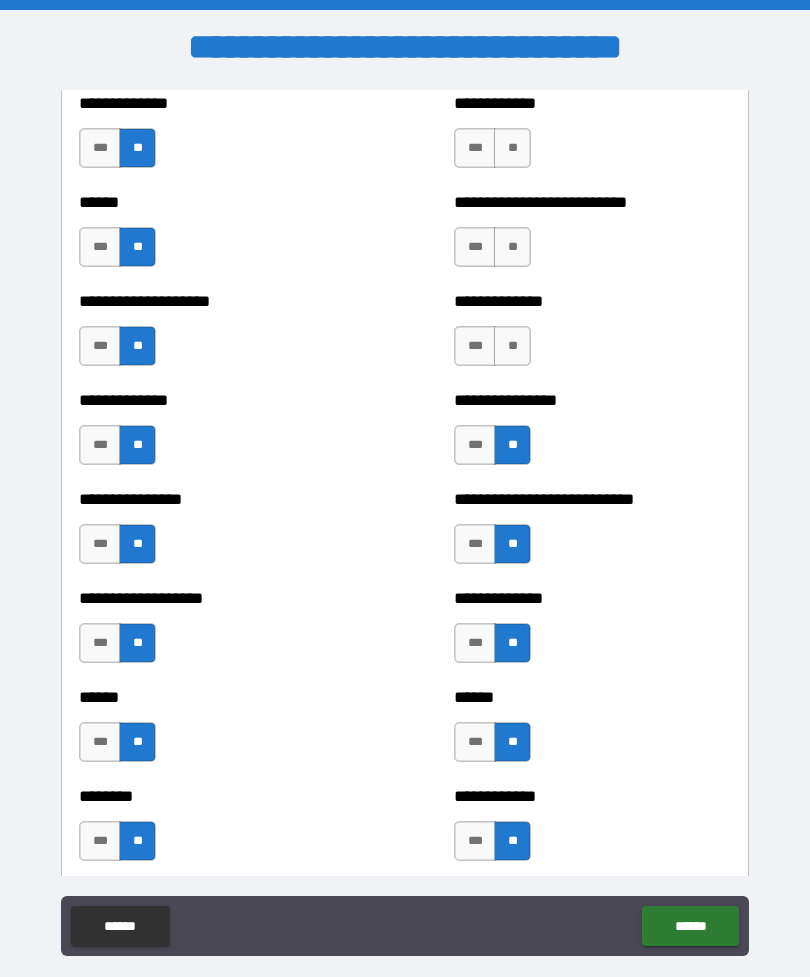click on "**" at bounding box center [512, 346] 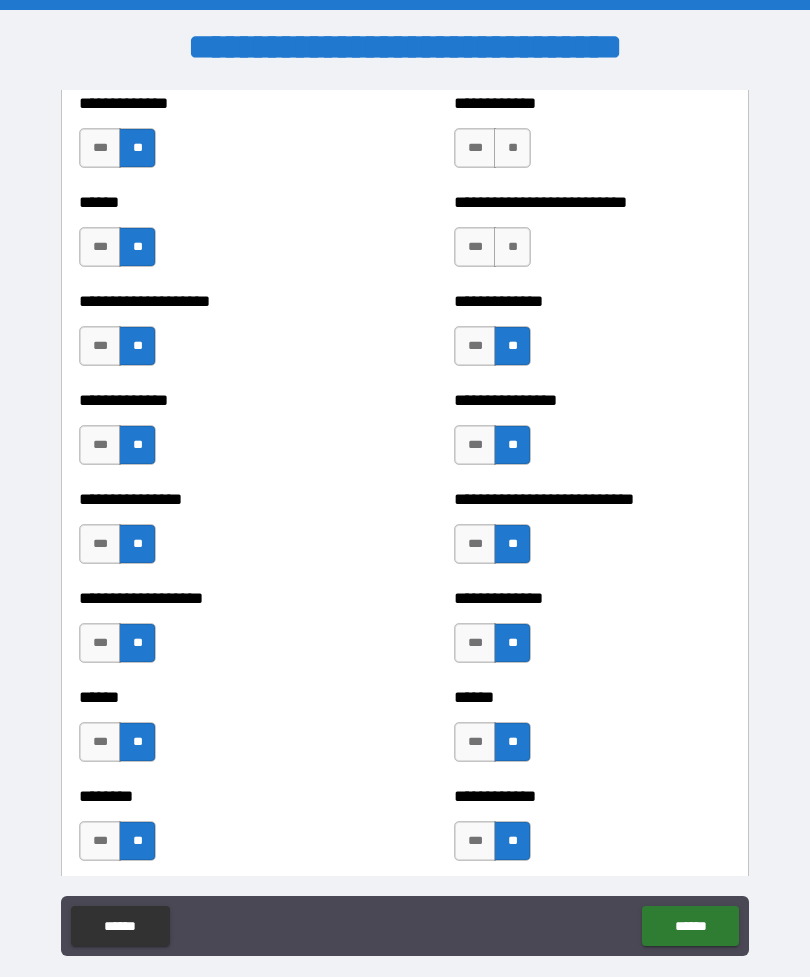 click on "**" at bounding box center (512, 247) 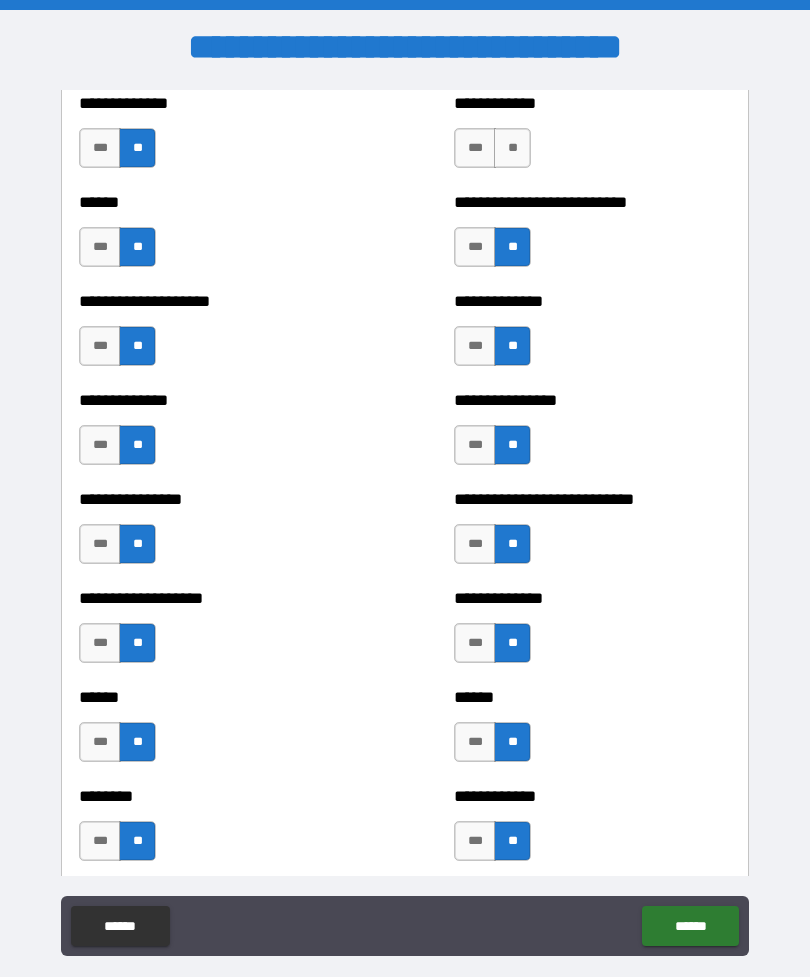 click on "**" at bounding box center (512, 148) 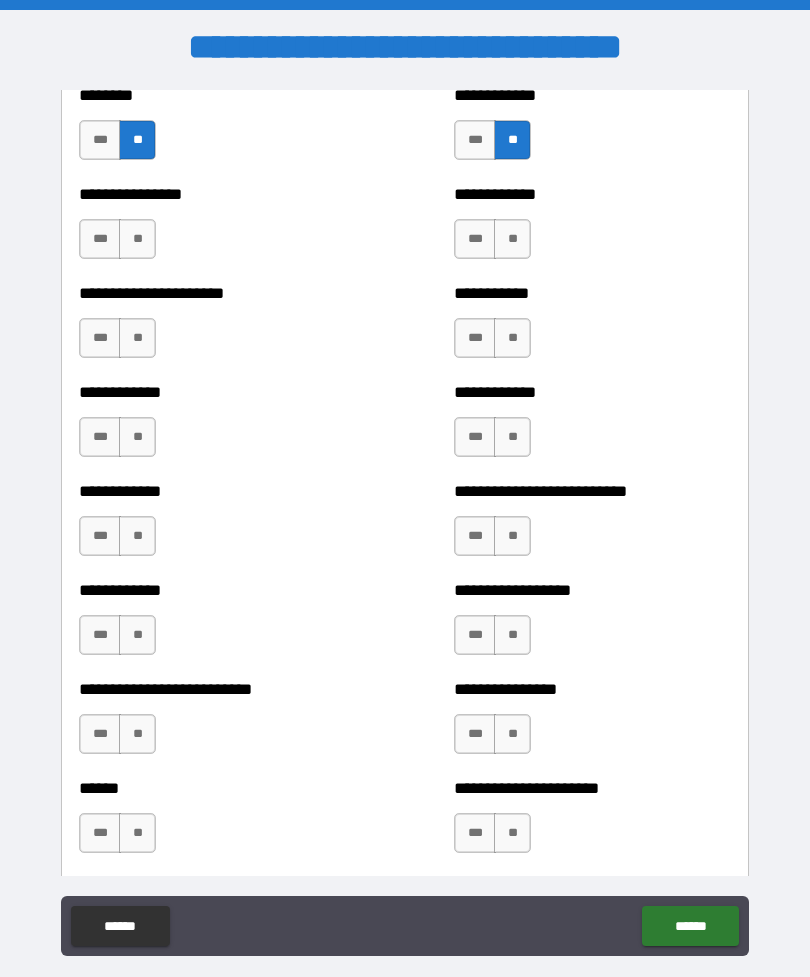 scroll, scrollTop: 4104, scrollLeft: 0, axis: vertical 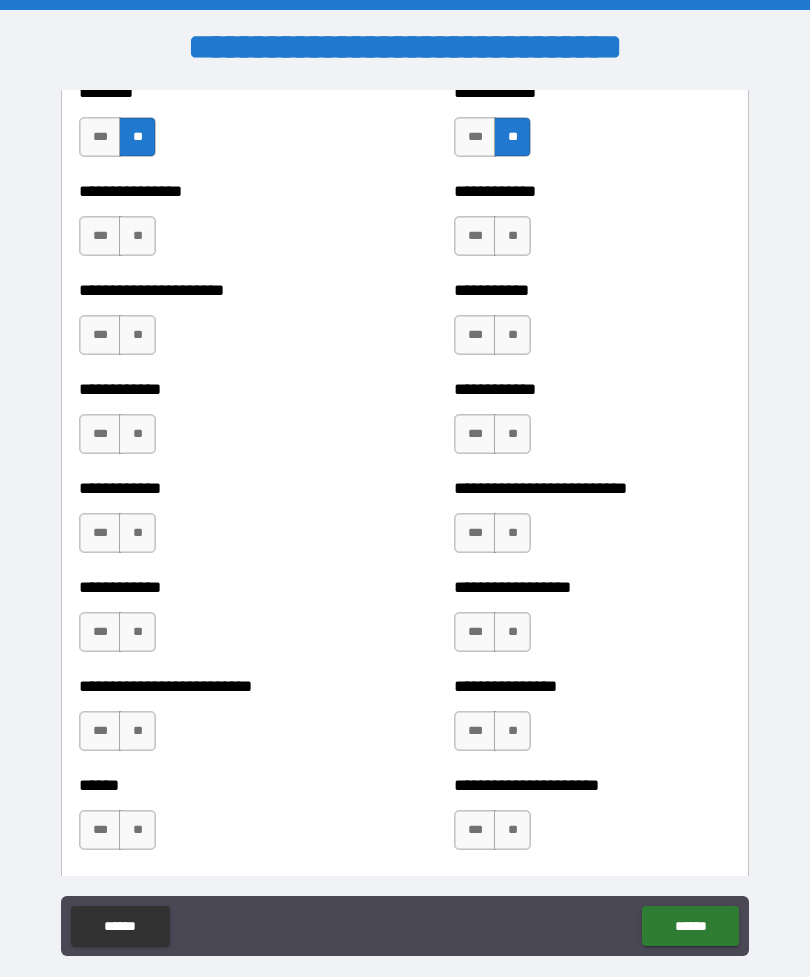 click on "**" at bounding box center (137, 236) 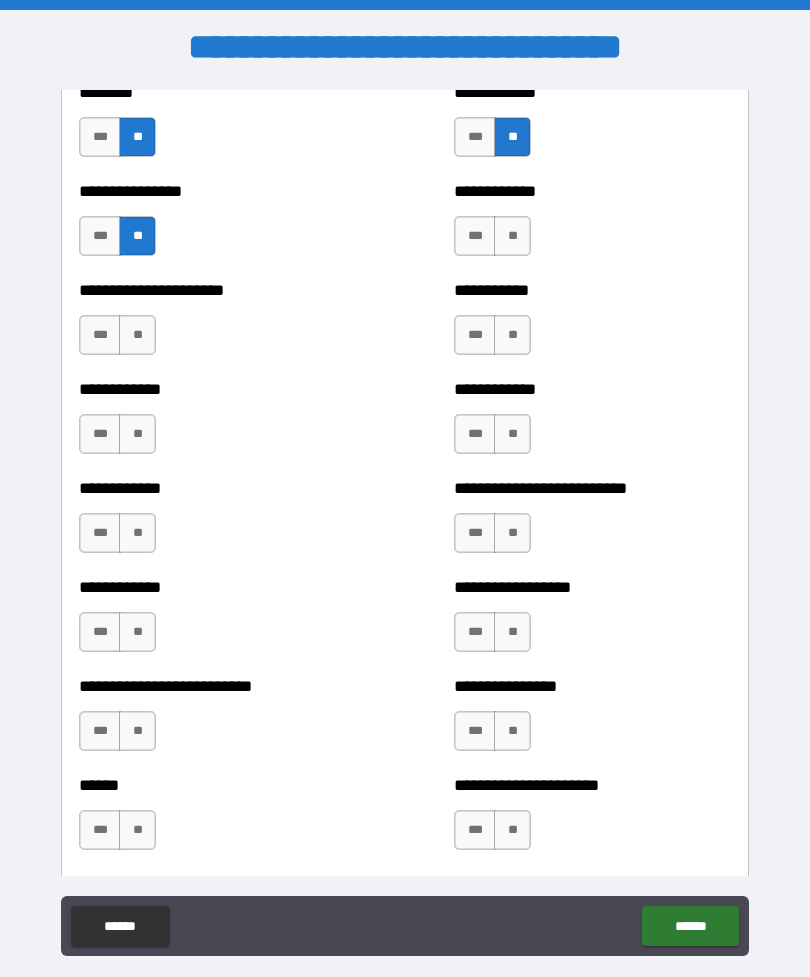 click on "**" at bounding box center (512, 236) 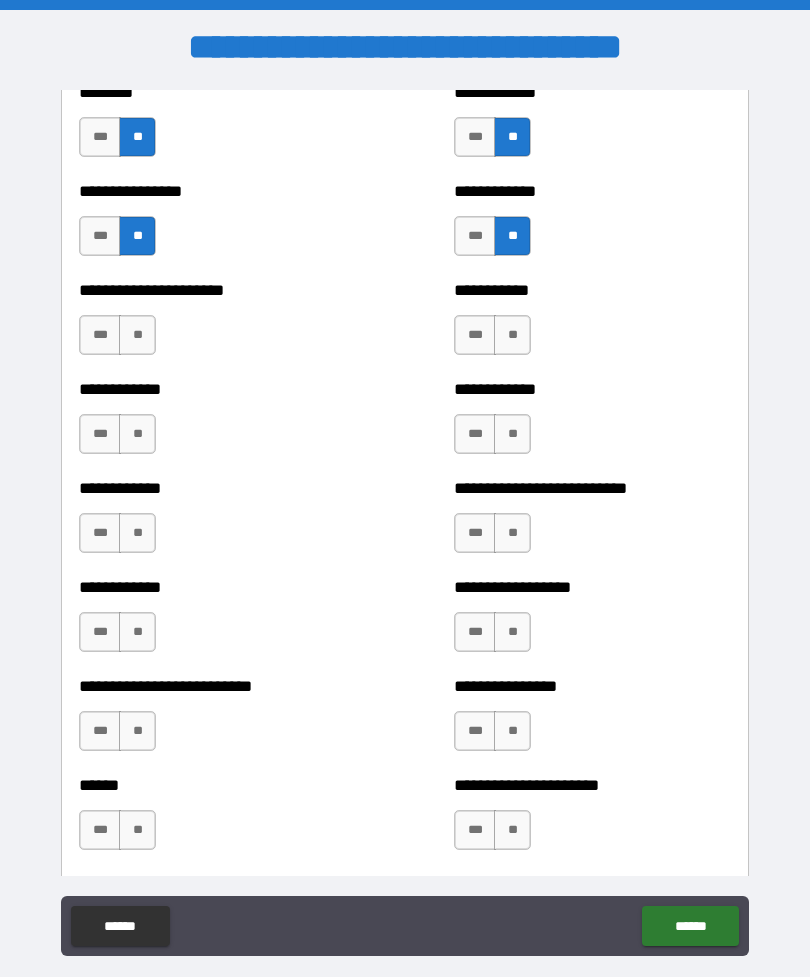click on "**" at bounding box center (137, 335) 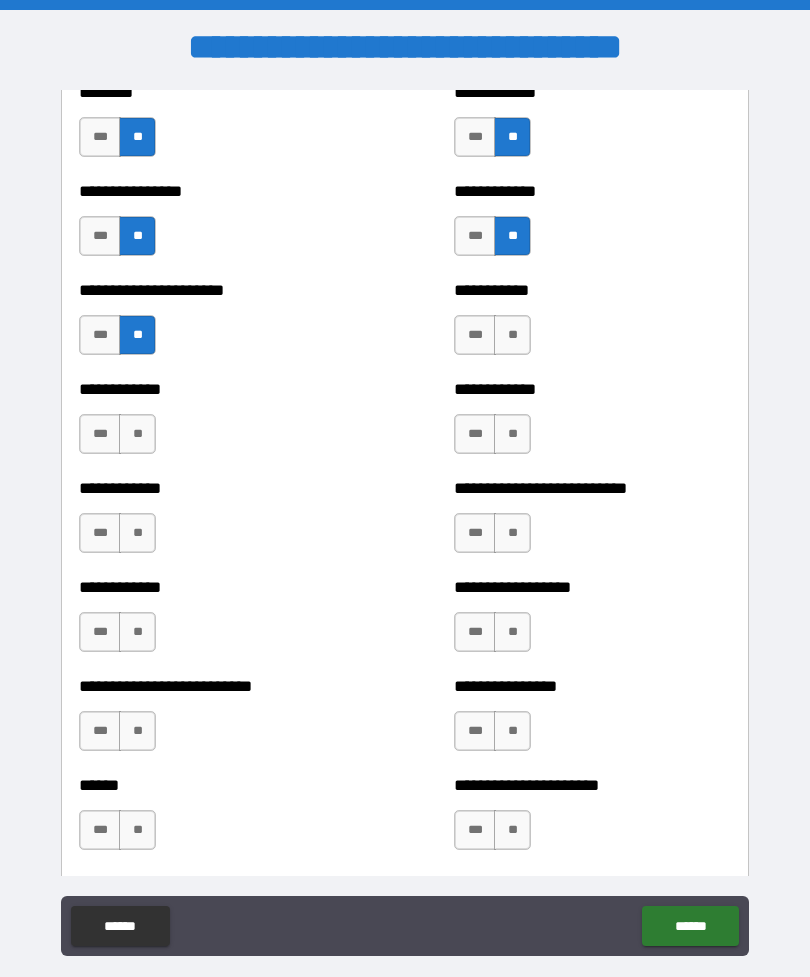 click on "**" at bounding box center (137, 434) 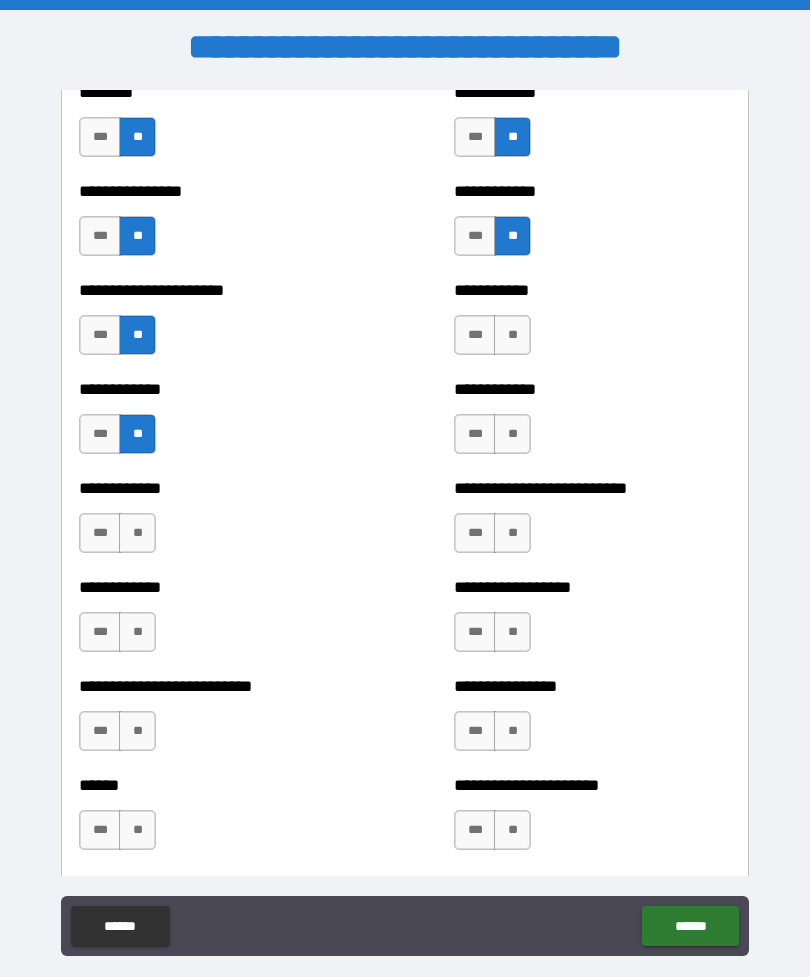 click on "**" at bounding box center (137, 533) 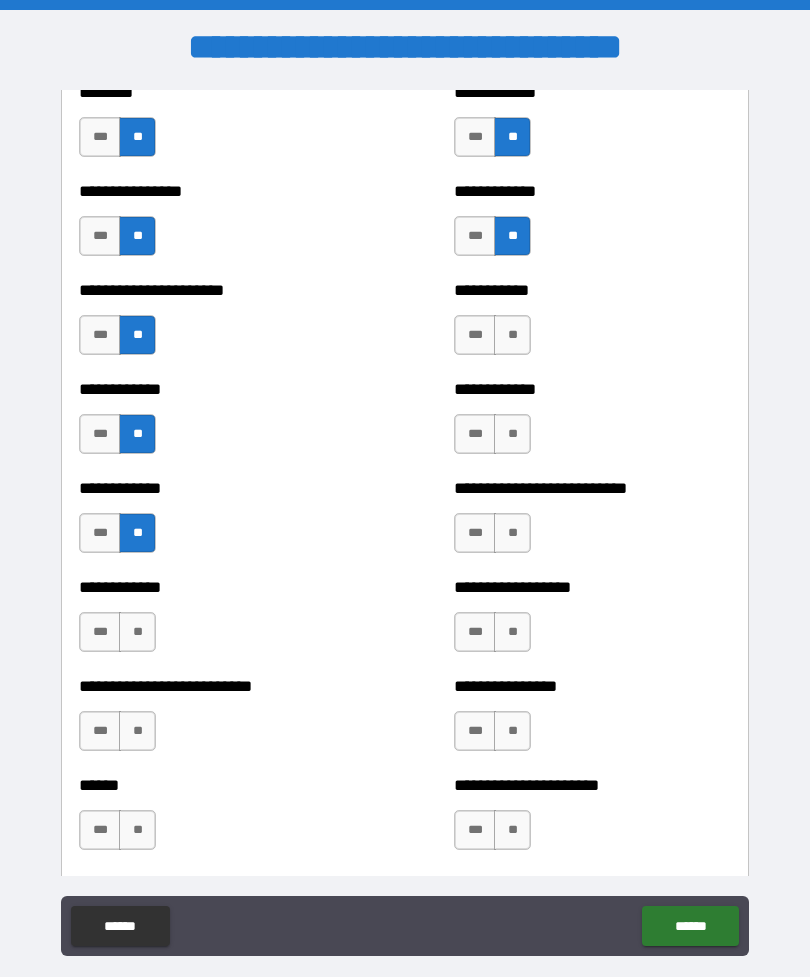 click on "**" at bounding box center [137, 632] 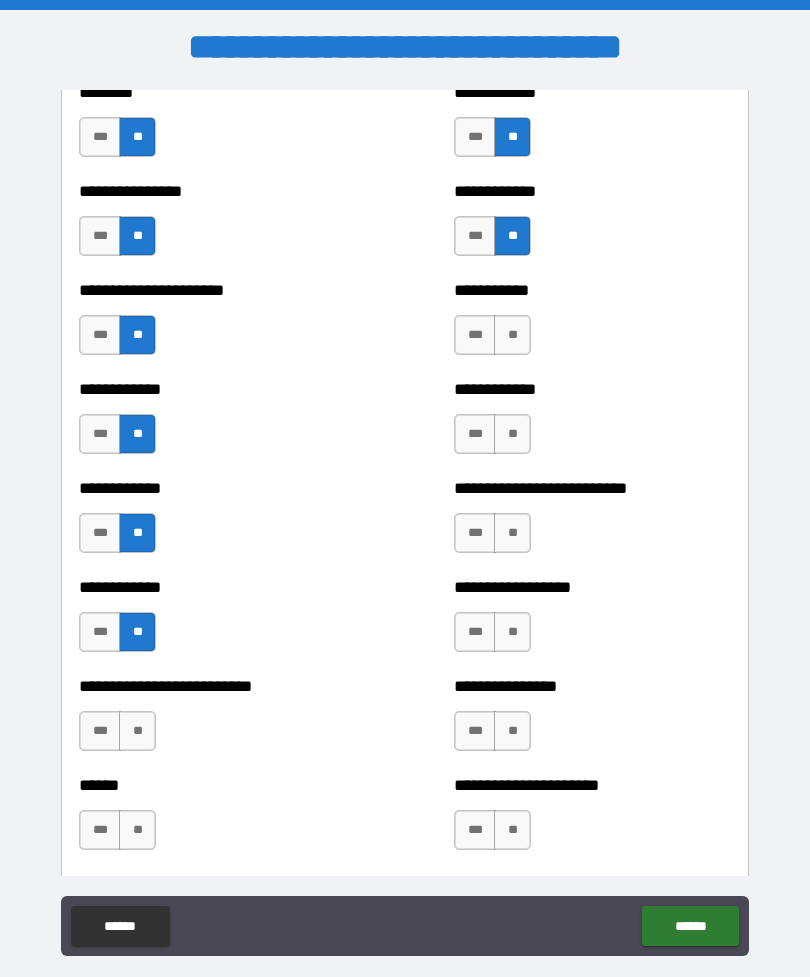 click on "**" at bounding box center (137, 731) 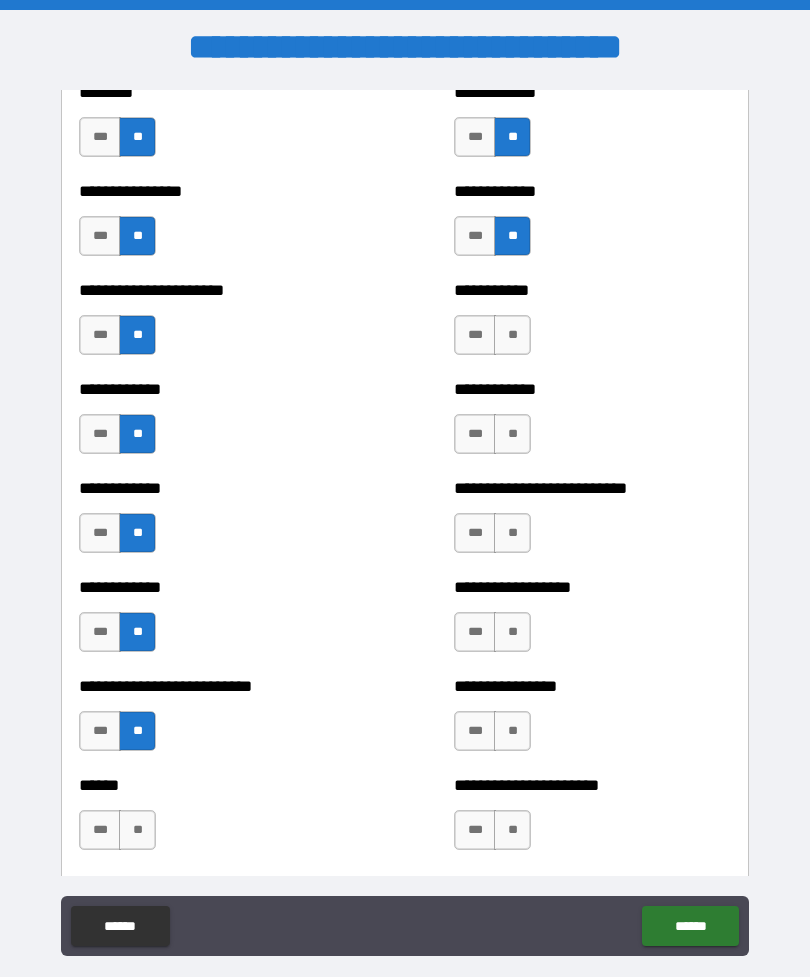 click on "**" at bounding box center [137, 830] 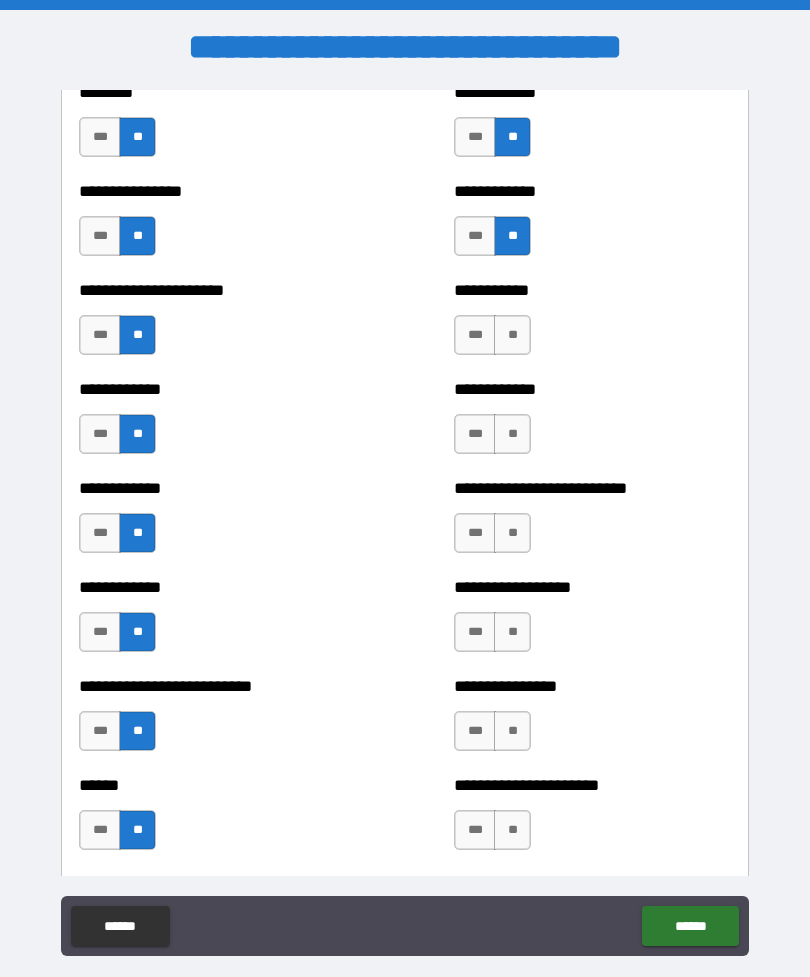 click on "**" at bounding box center [512, 335] 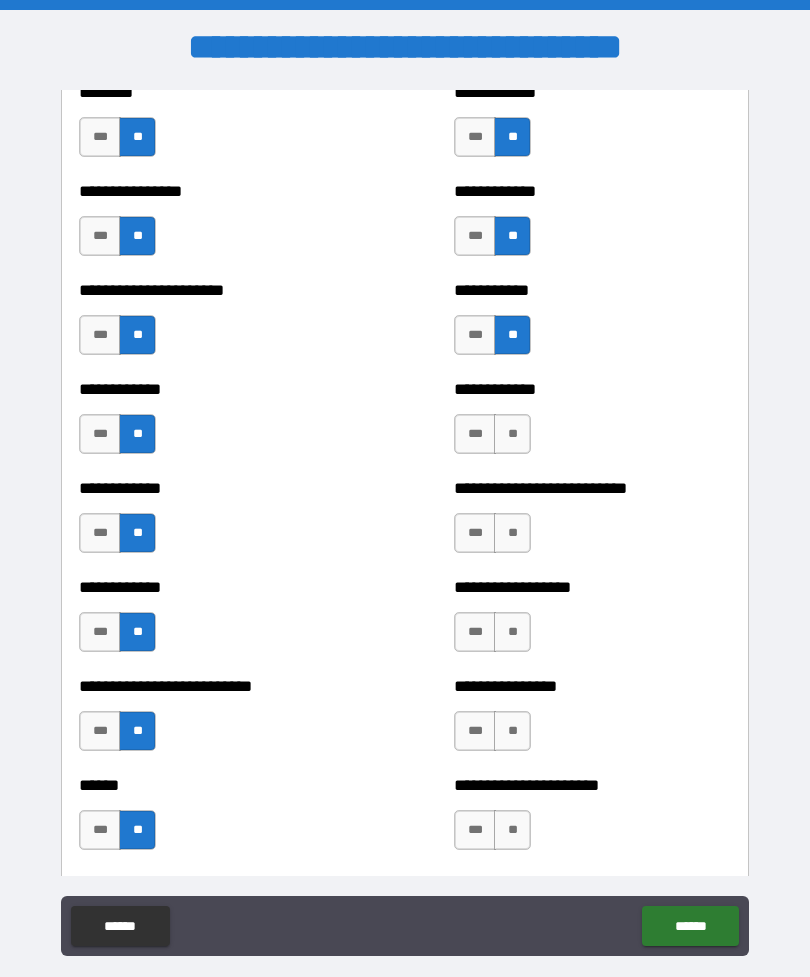 click on "**" at bounding box center (512, 434) 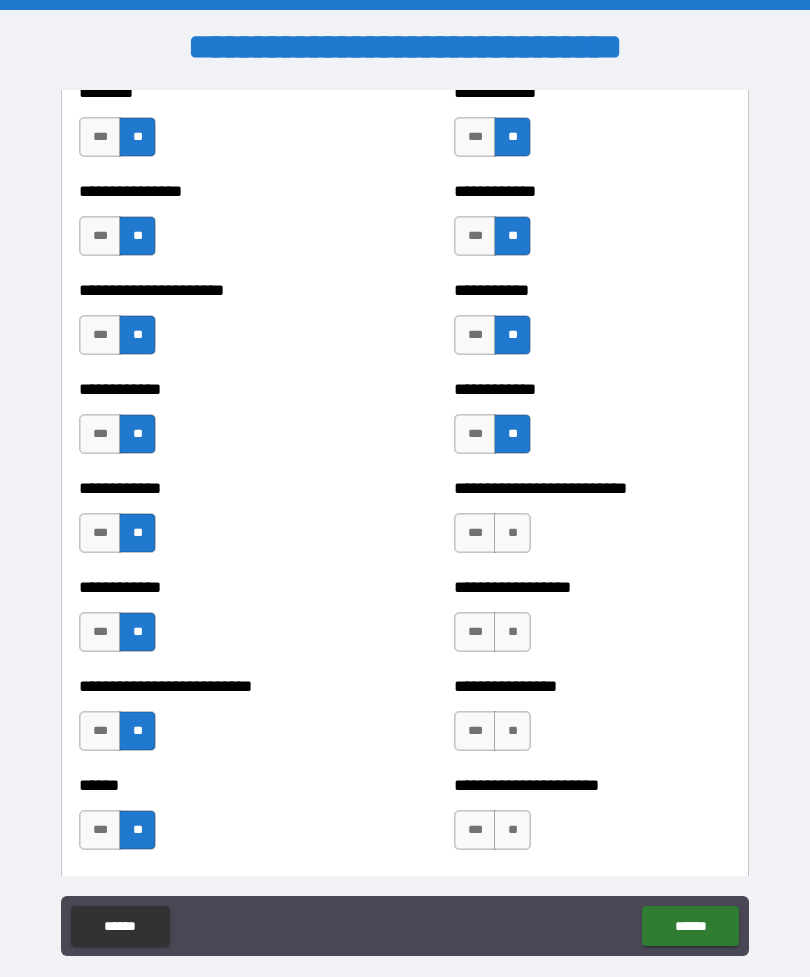 click on "**" at bounding box center [512, 533] 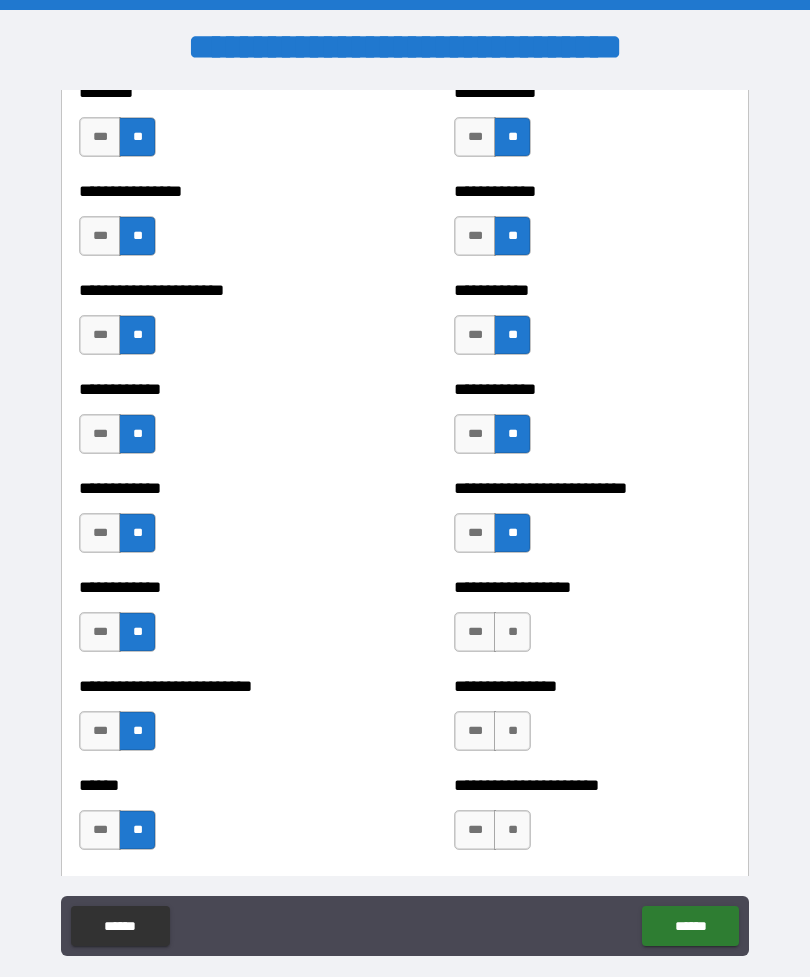 click on "**" at bounding box center (512, 632) 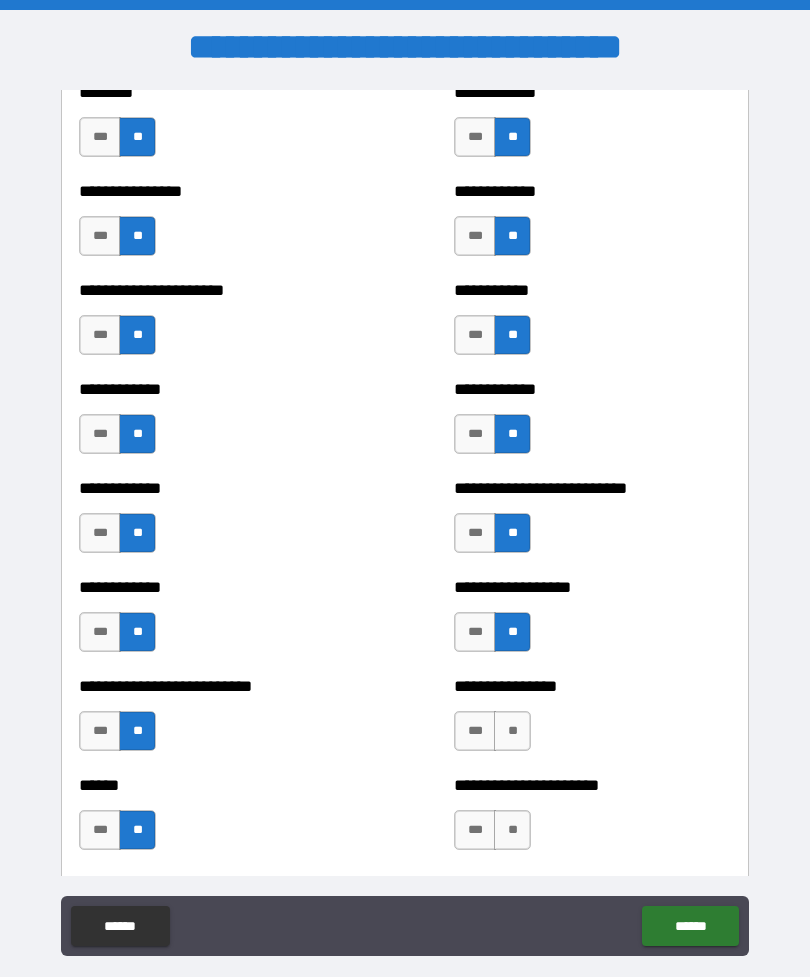 click on "**********" at bounding box center (592, 721) 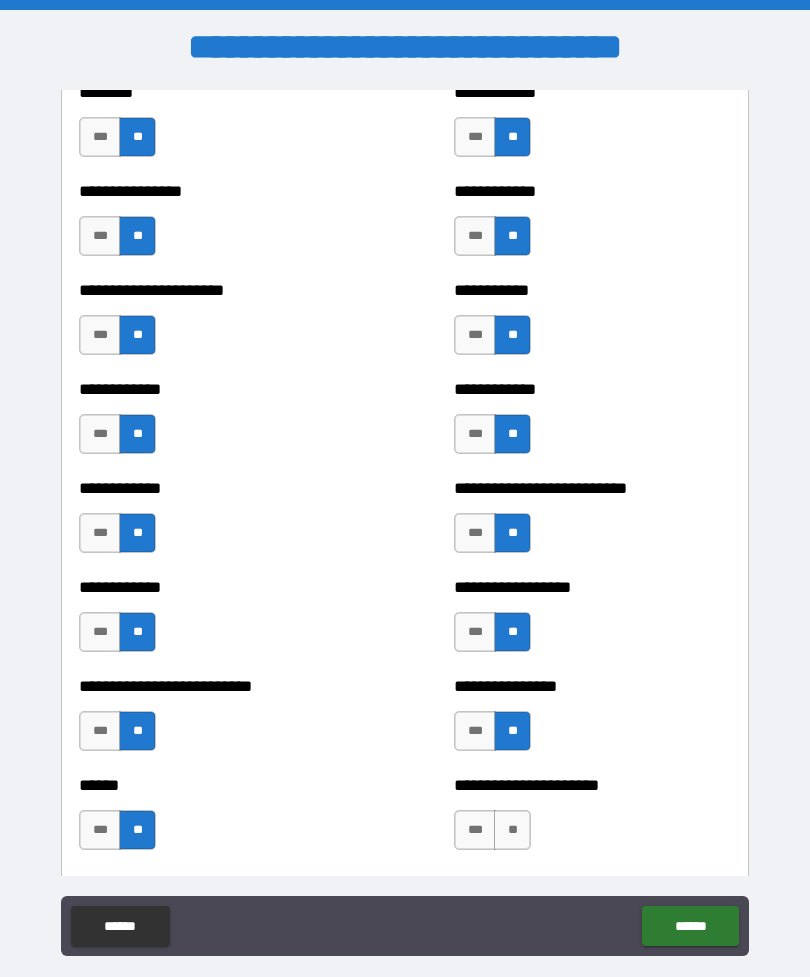 click on "**" at bounding box center (512, 830) 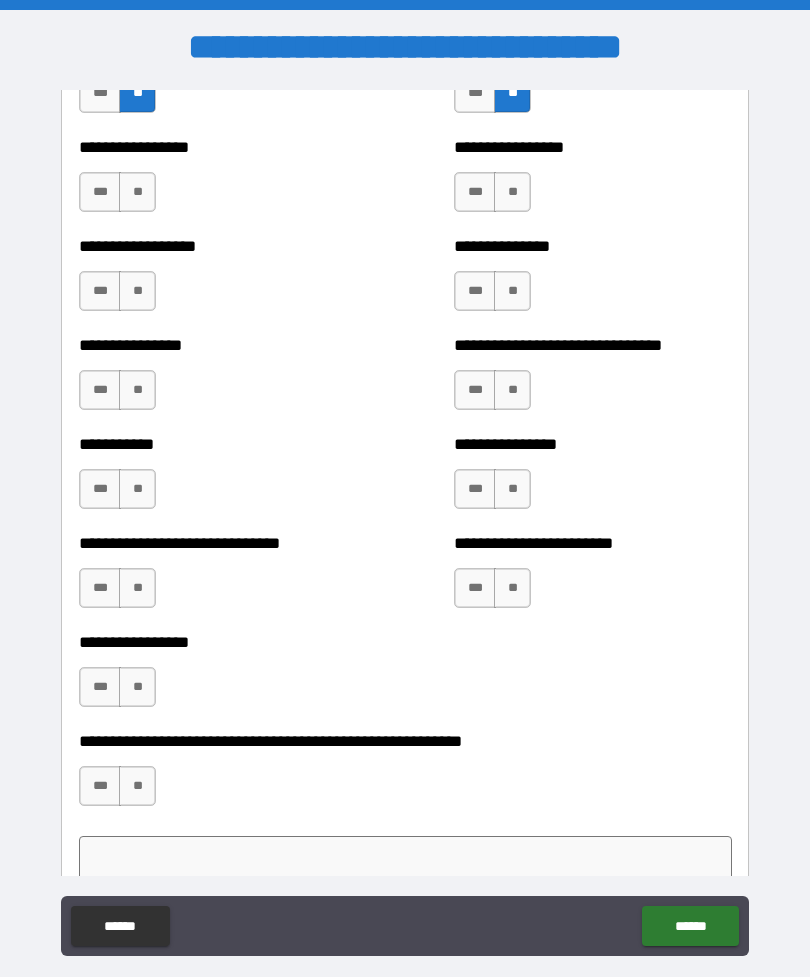 scroll, scrollTop: 4900, scrollLeft: 0, axis: vertical 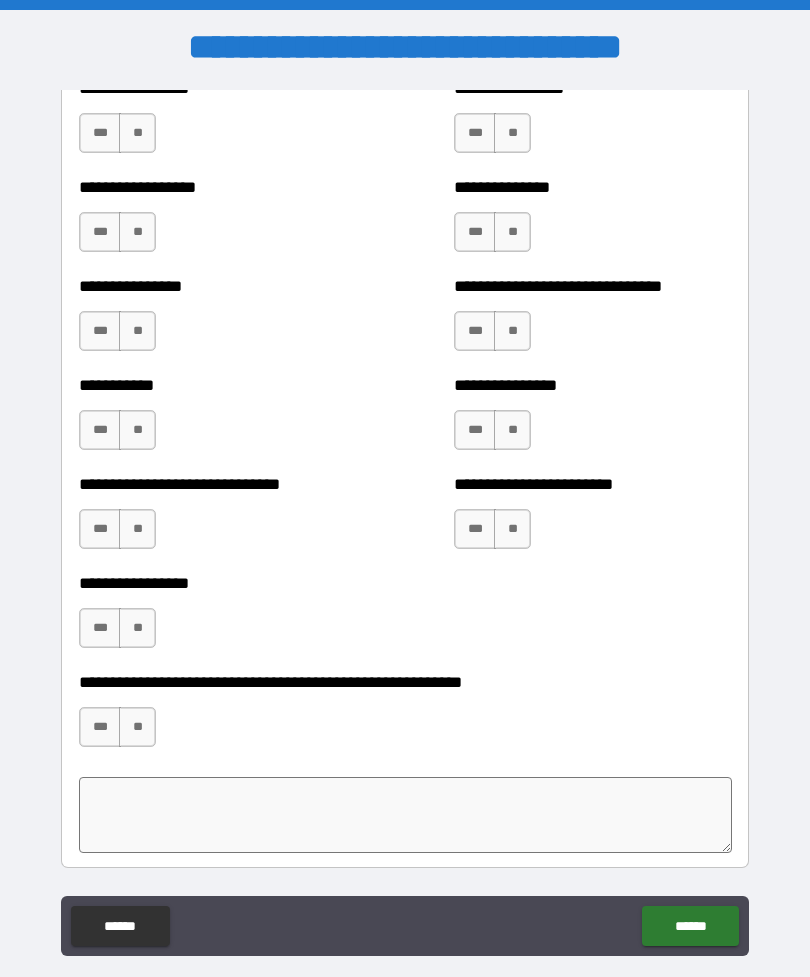 click on "**" at bounding box center [137, 133] 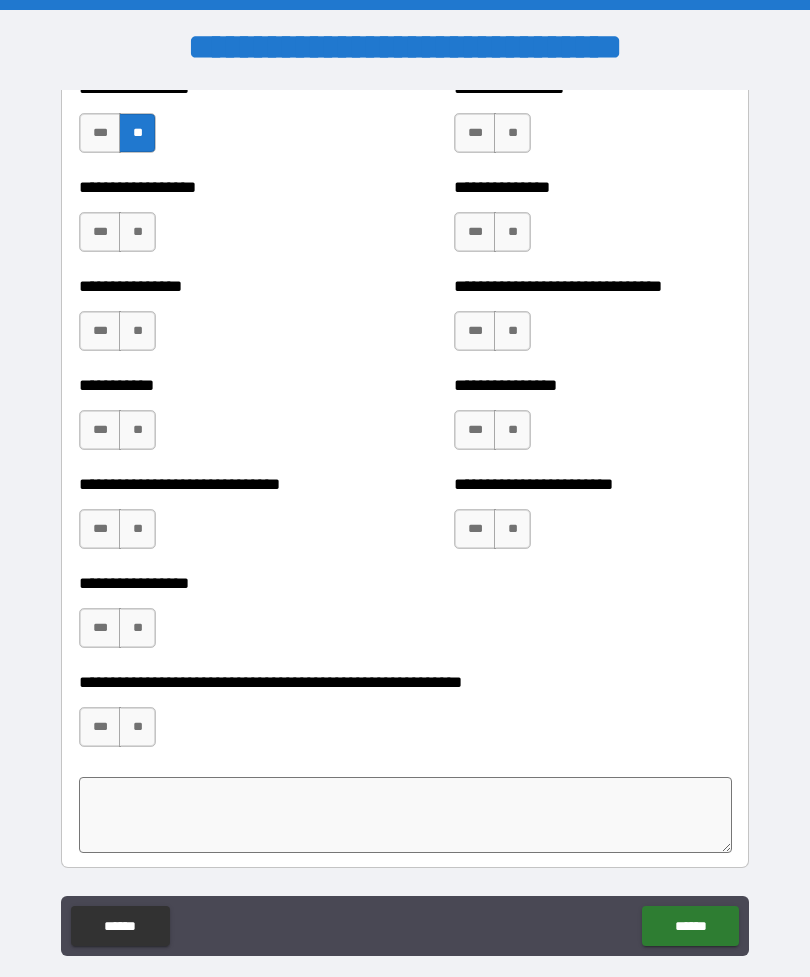 click on "**" at bounding box center (137, 232) 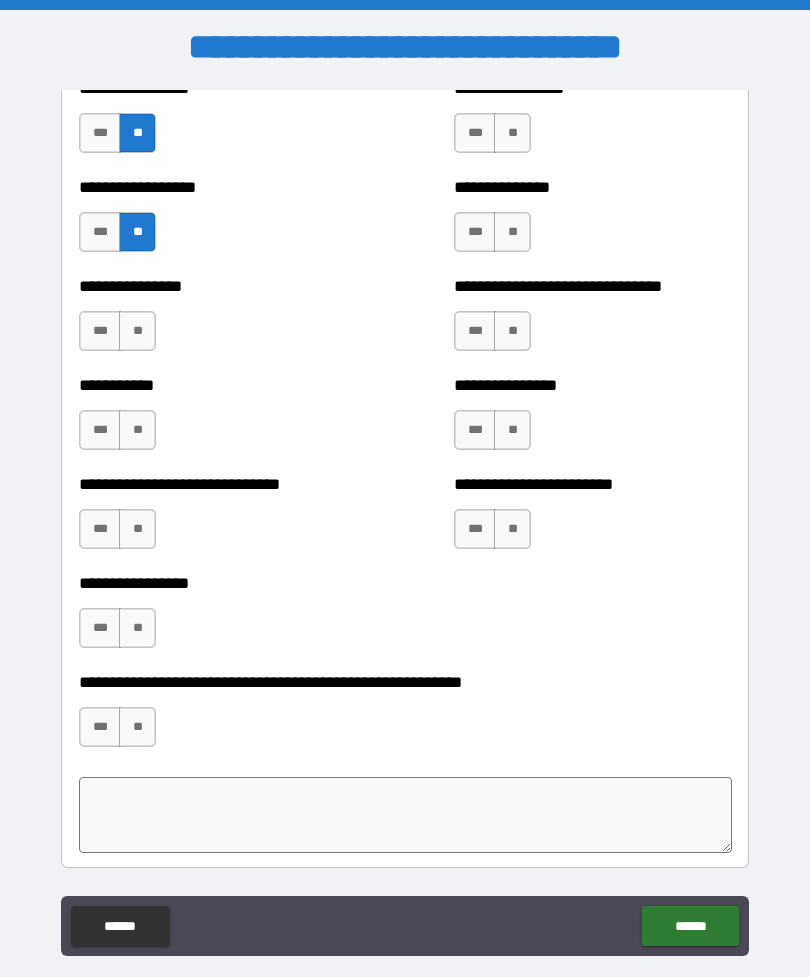 click on "**" at bounding box center [137, 331] 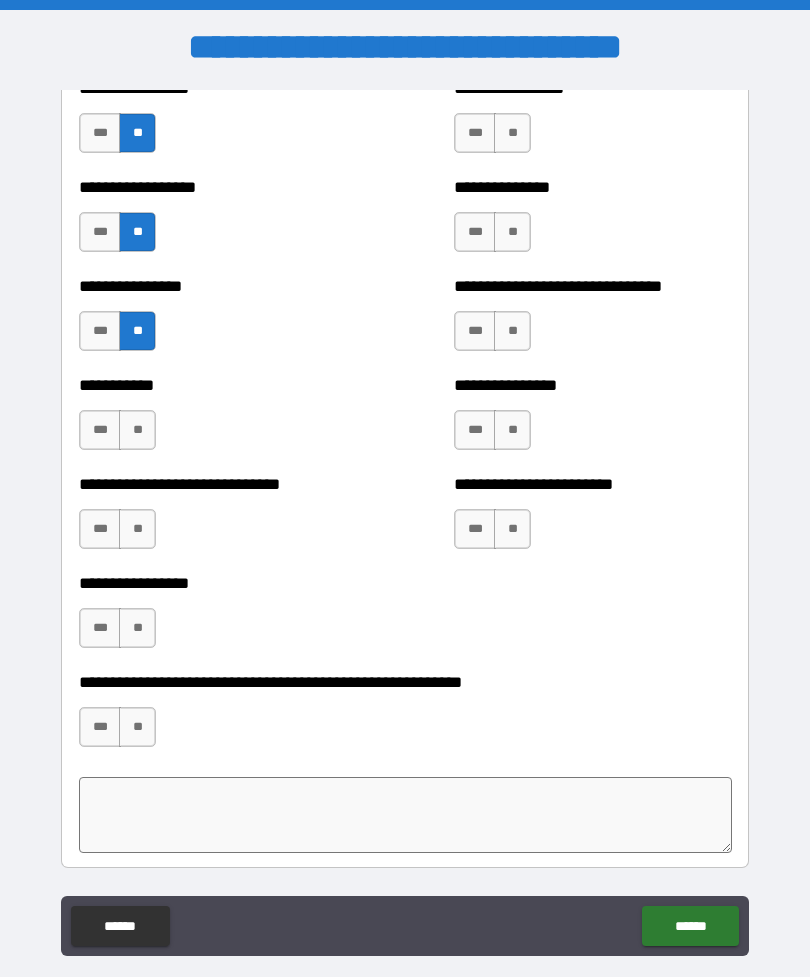 click on "**" at bounding box center (137, 430) 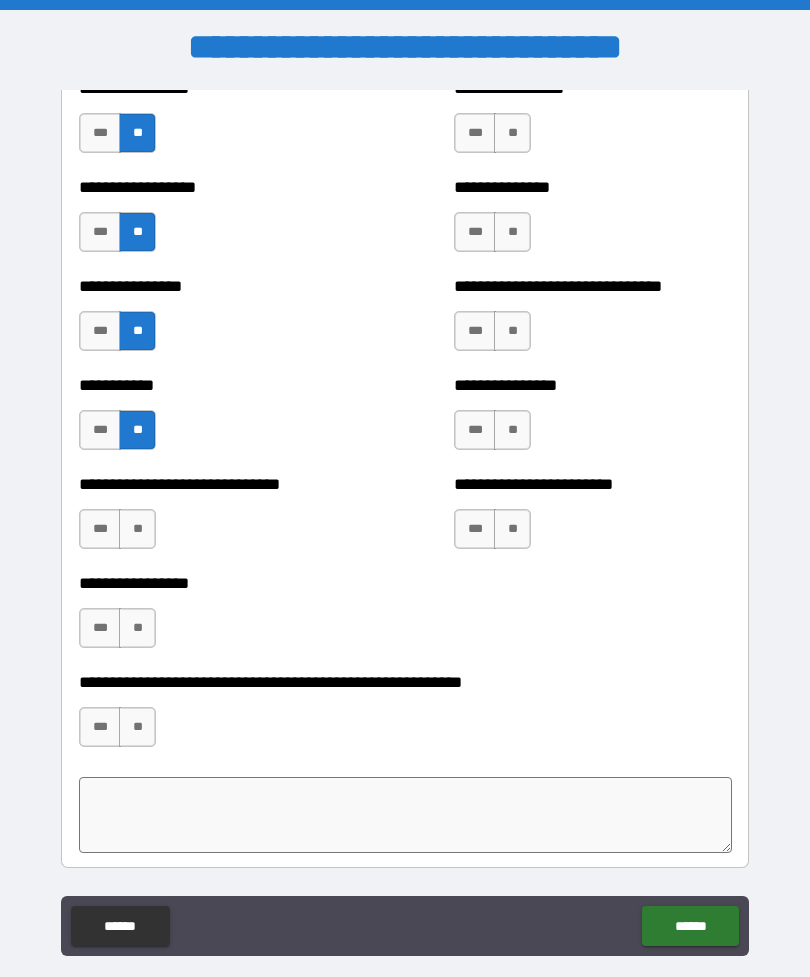 click on "**" at bounding box center (137, 529) 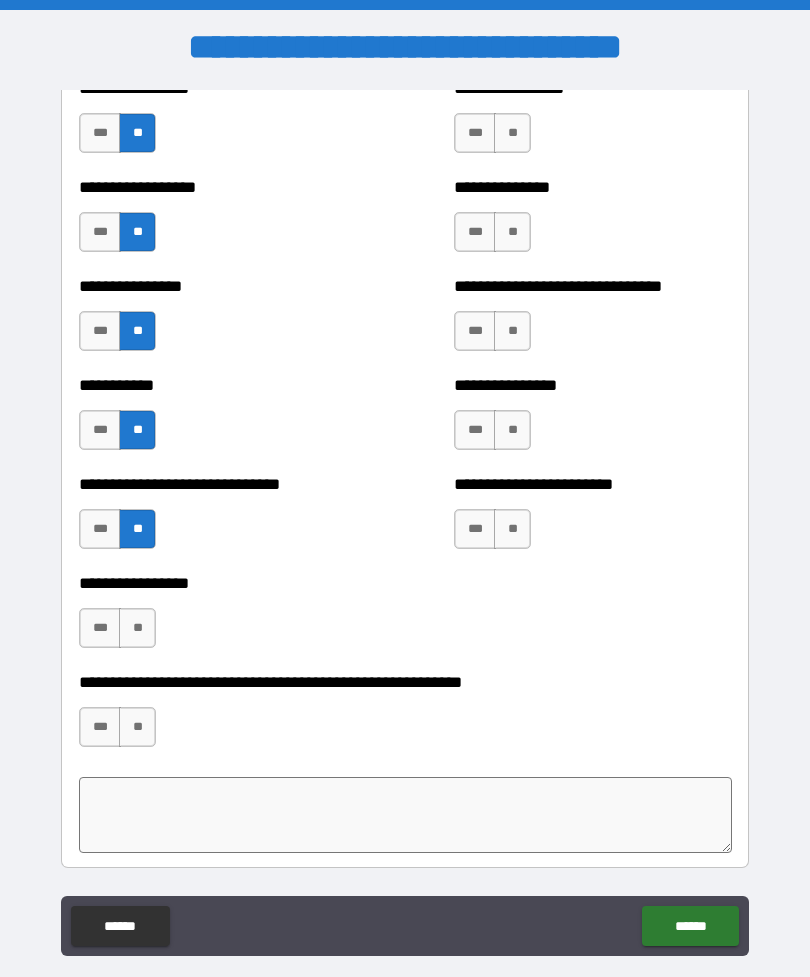 click on "**" at bounding box center [137, 628] 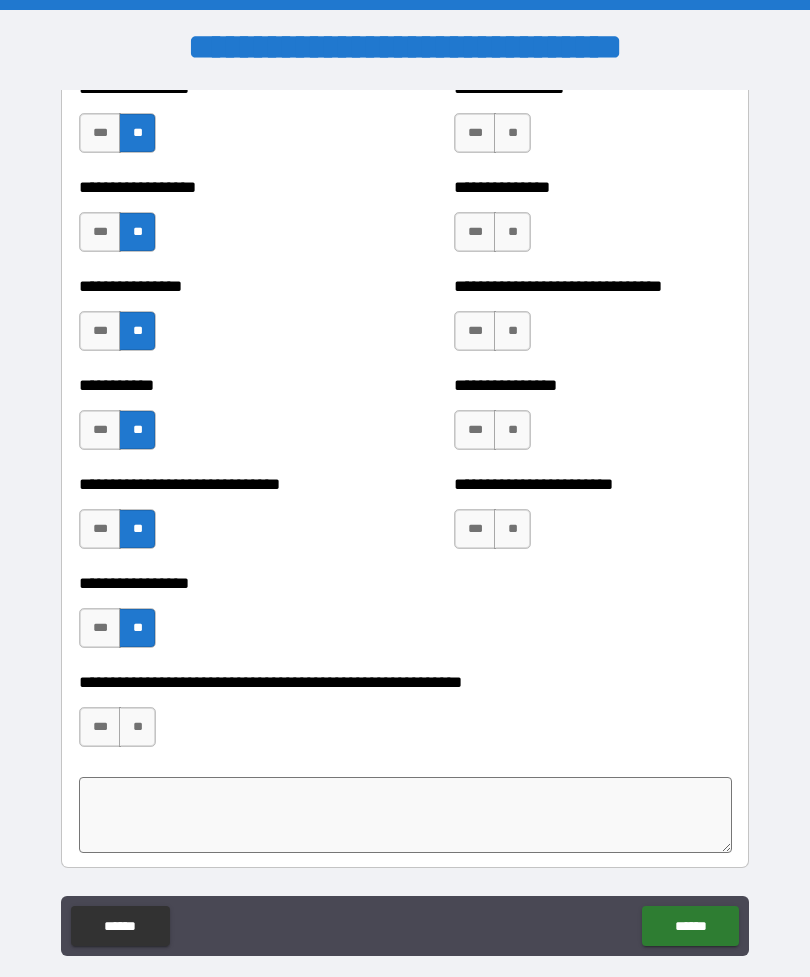 click on "**" at bounding box center (137, 727) 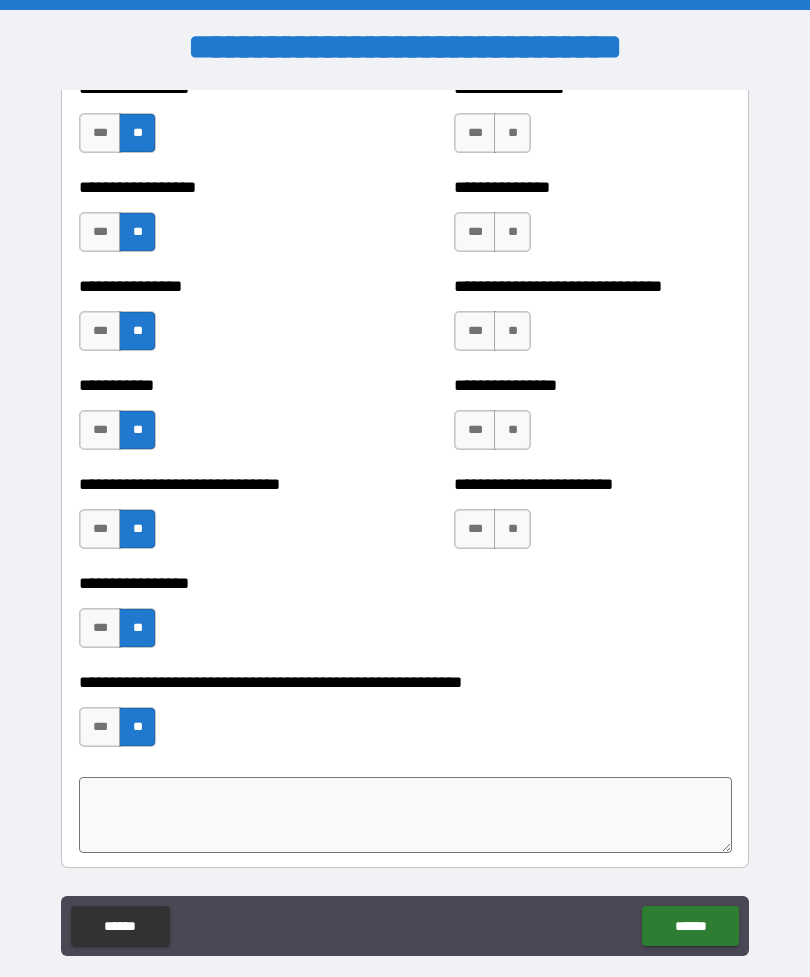 click on "**" at bounding box center (512, 529) 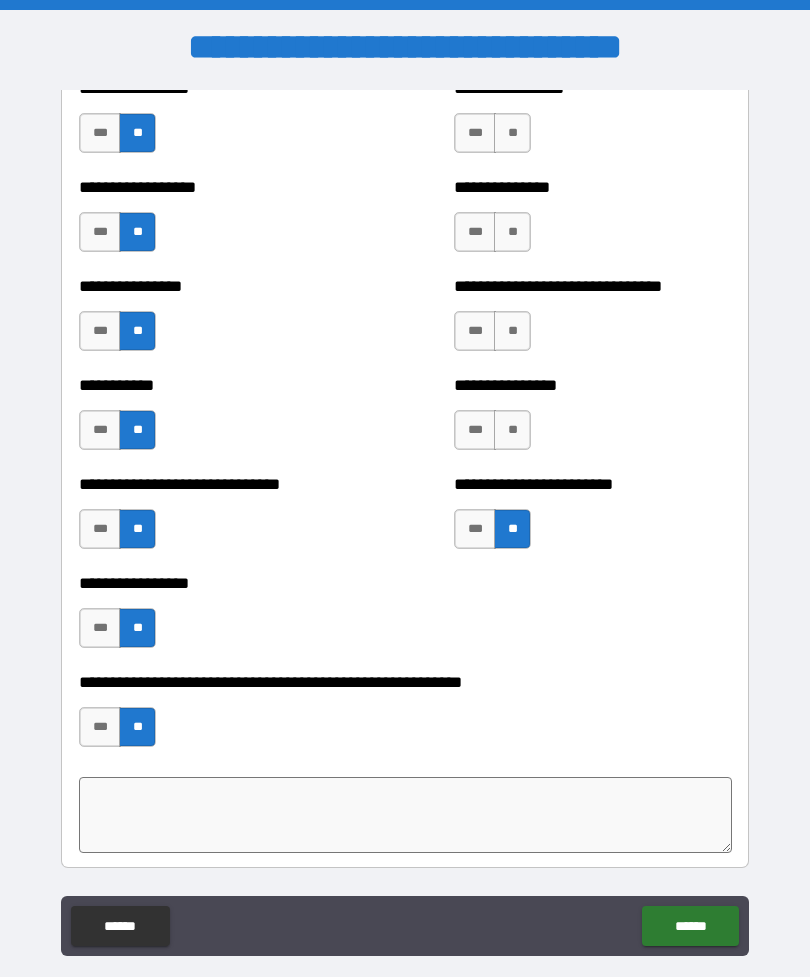 click on "**" at bounding box center (512, 430) 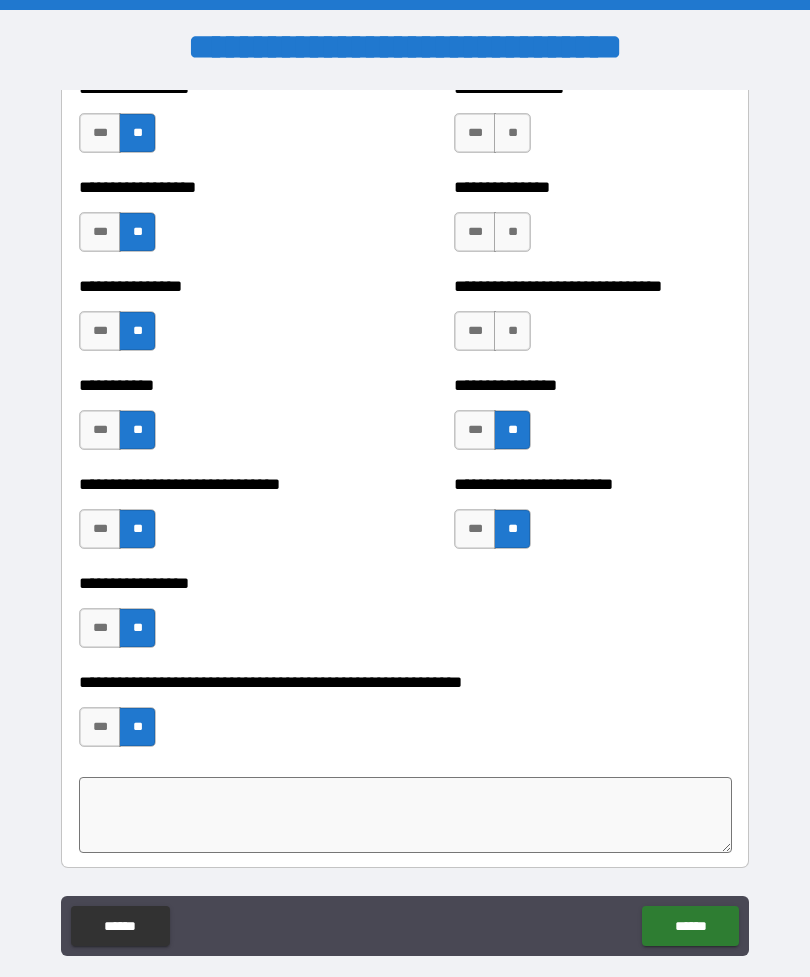 click on "**" at bounding box center [512, 331] 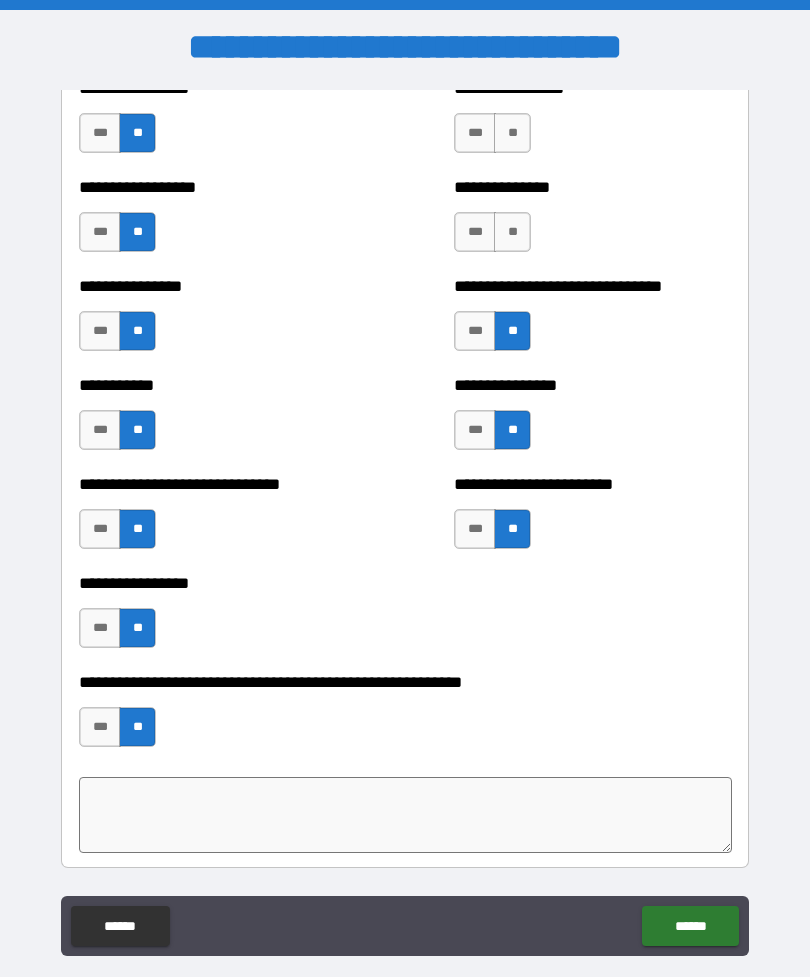 click on "**" at bounding box center [512, 232] 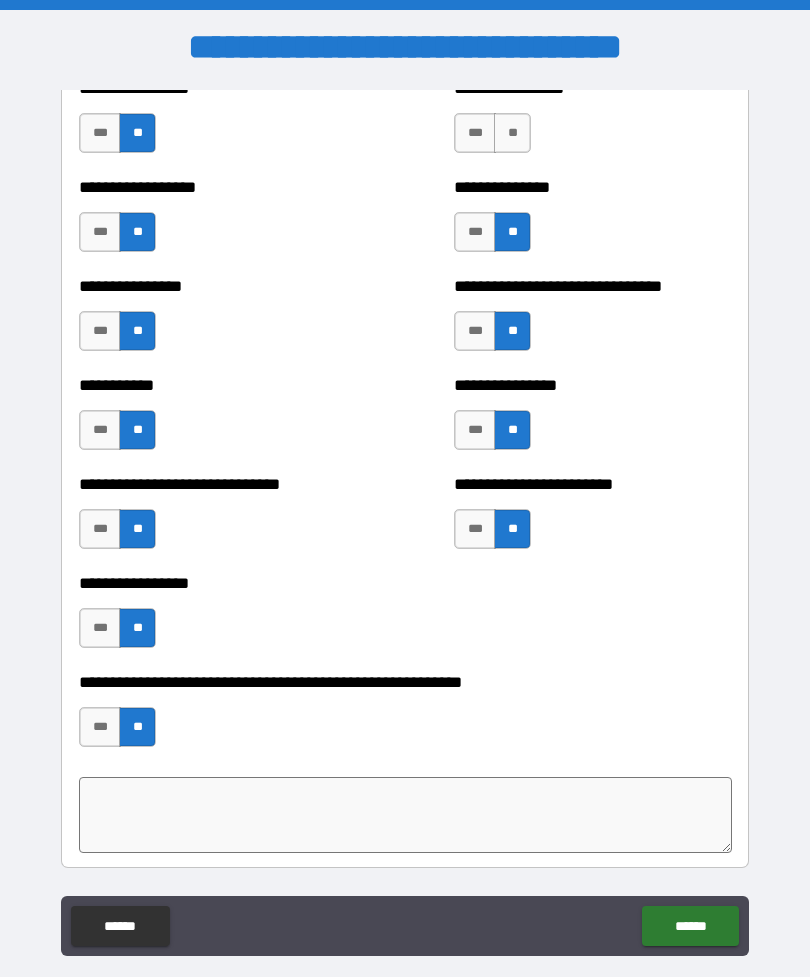 click on "**" at bounding box center (512, 133) 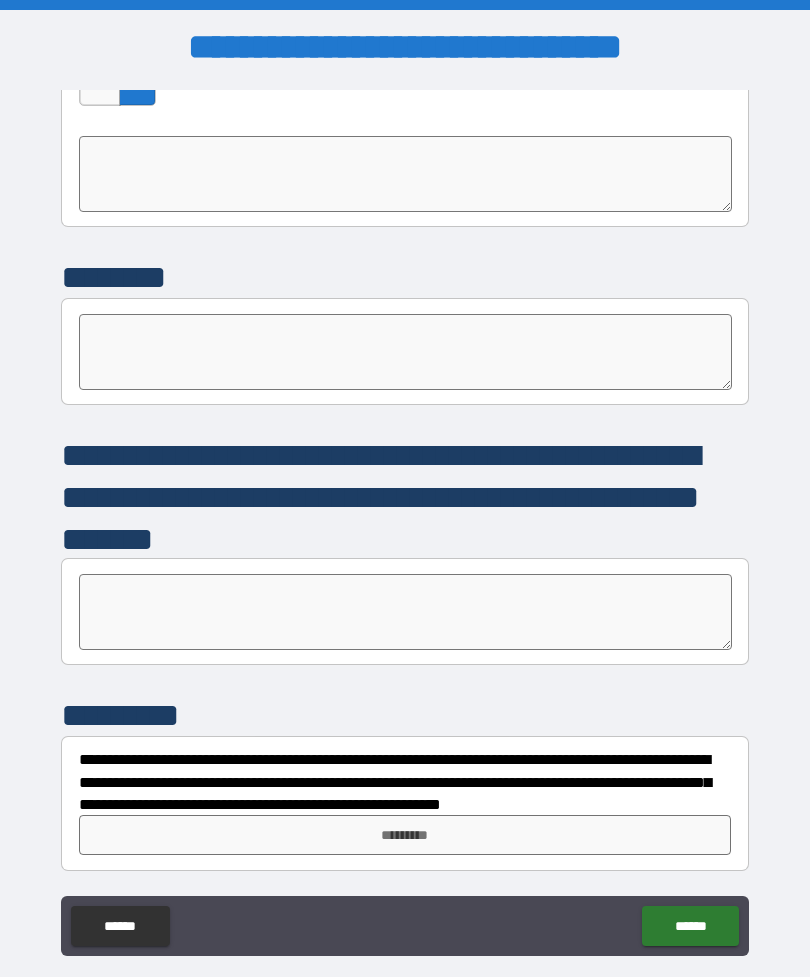 scroll, scrollTop: 5541, scrollLeft: 0, axis: vertical 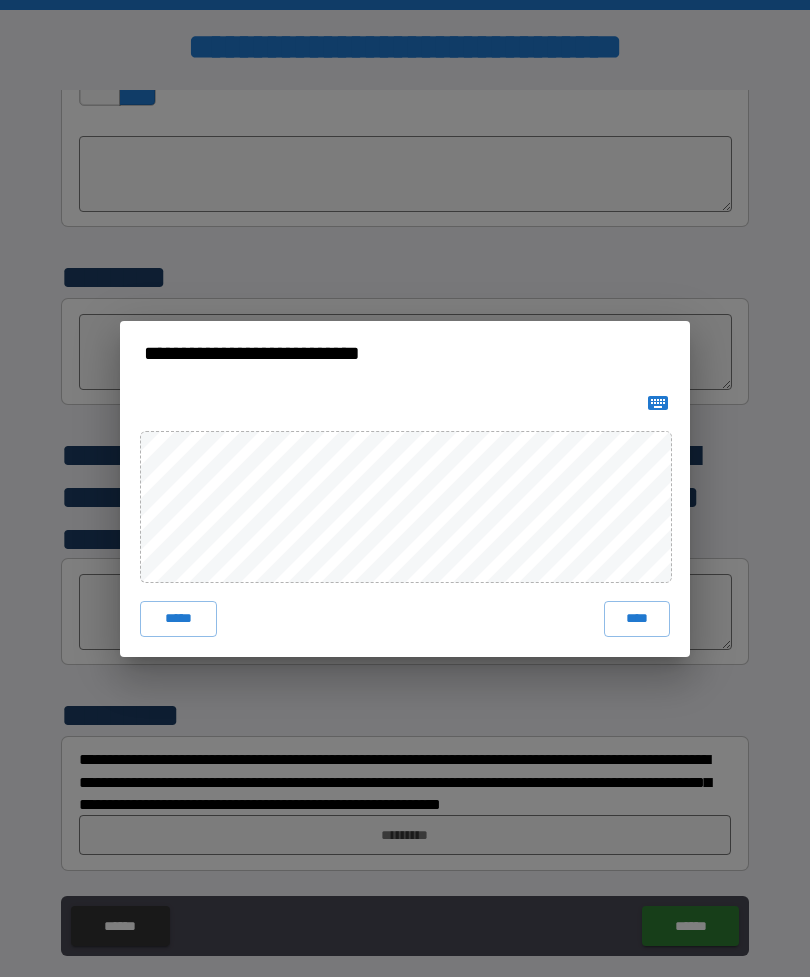 click on "****" at bounding box center [637, 619] 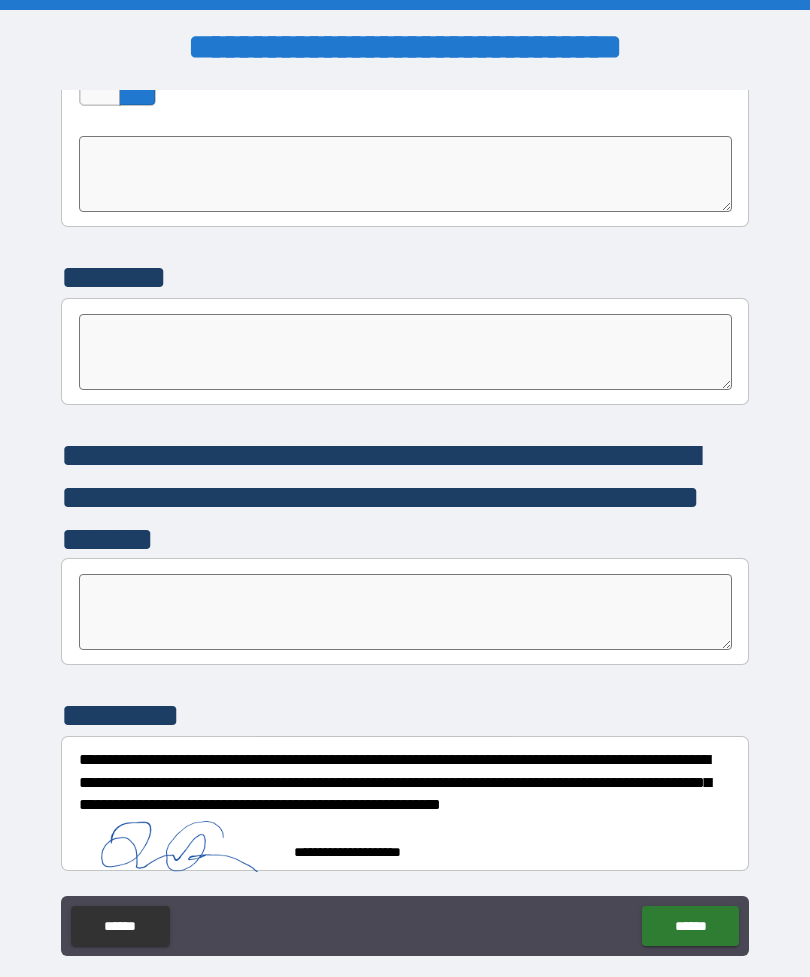 scroll, scrollTop: 5531, scrollLeft: 0, axis: vertical 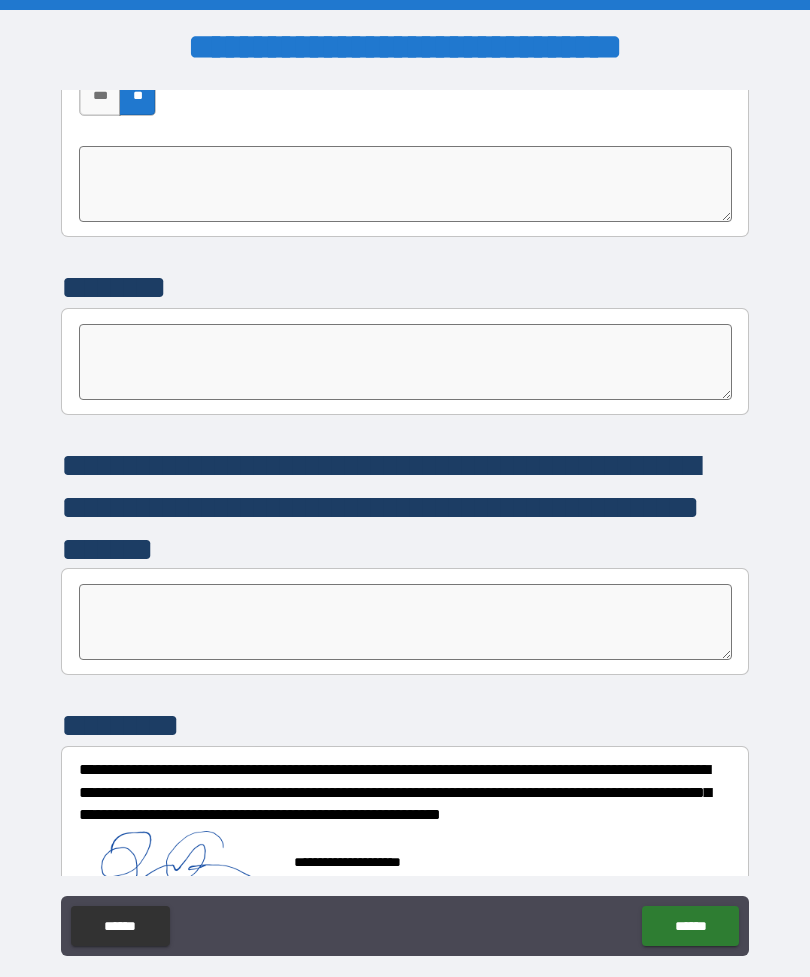 click on "******" at bounding box center [690, 926] 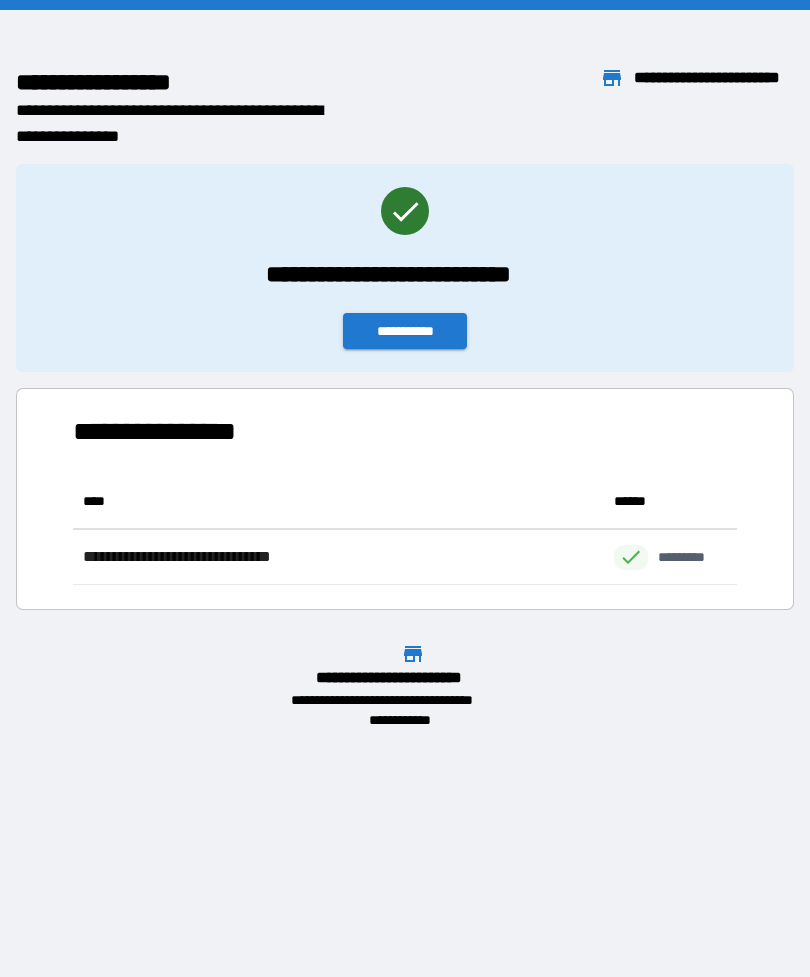 scroll, scrollTop: 1, scrollLeft: 1, axis: both 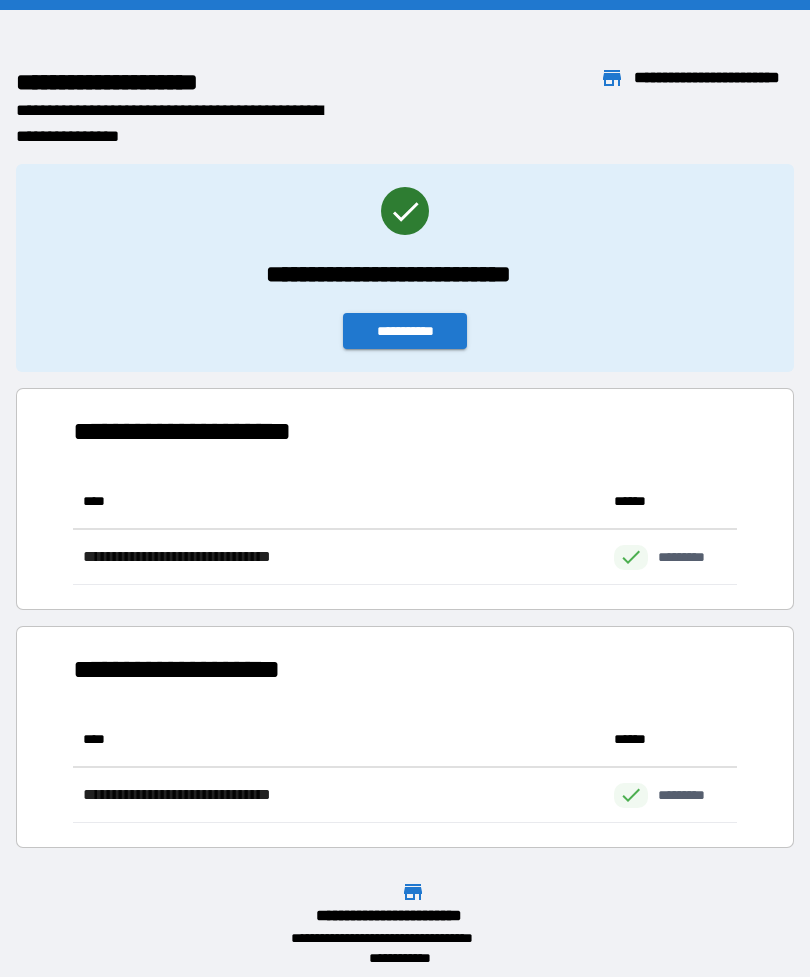 click on "**********" at bounding box center (405, 331) 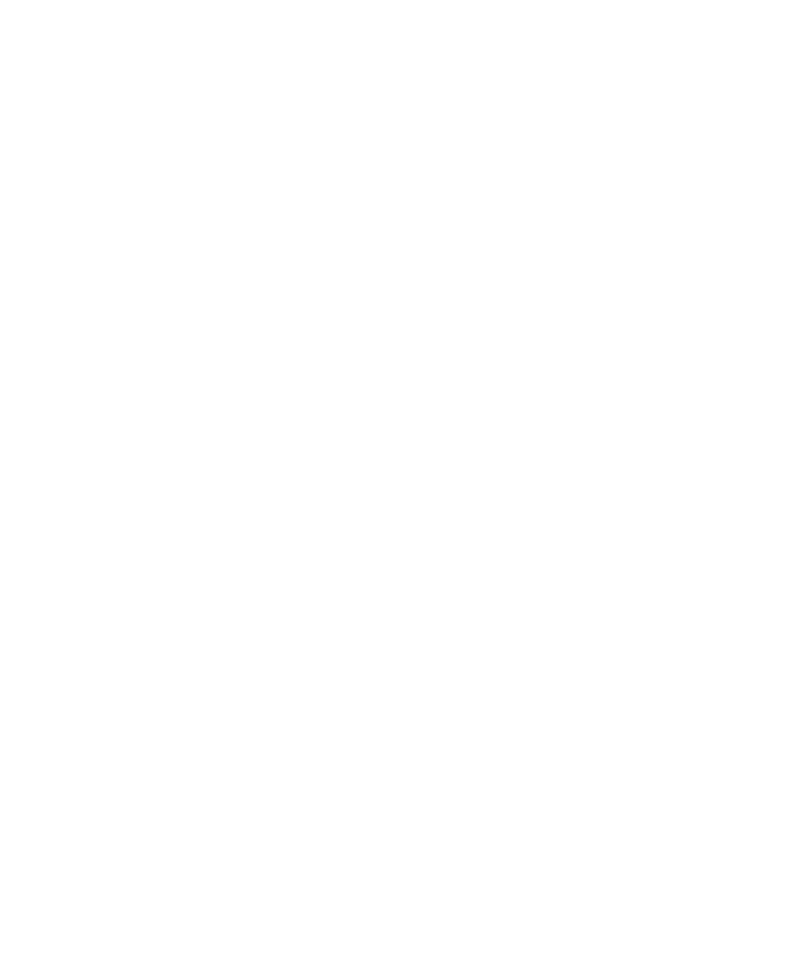 scroll, scrollTop: 0, scrollLeft: 0, axis: both 